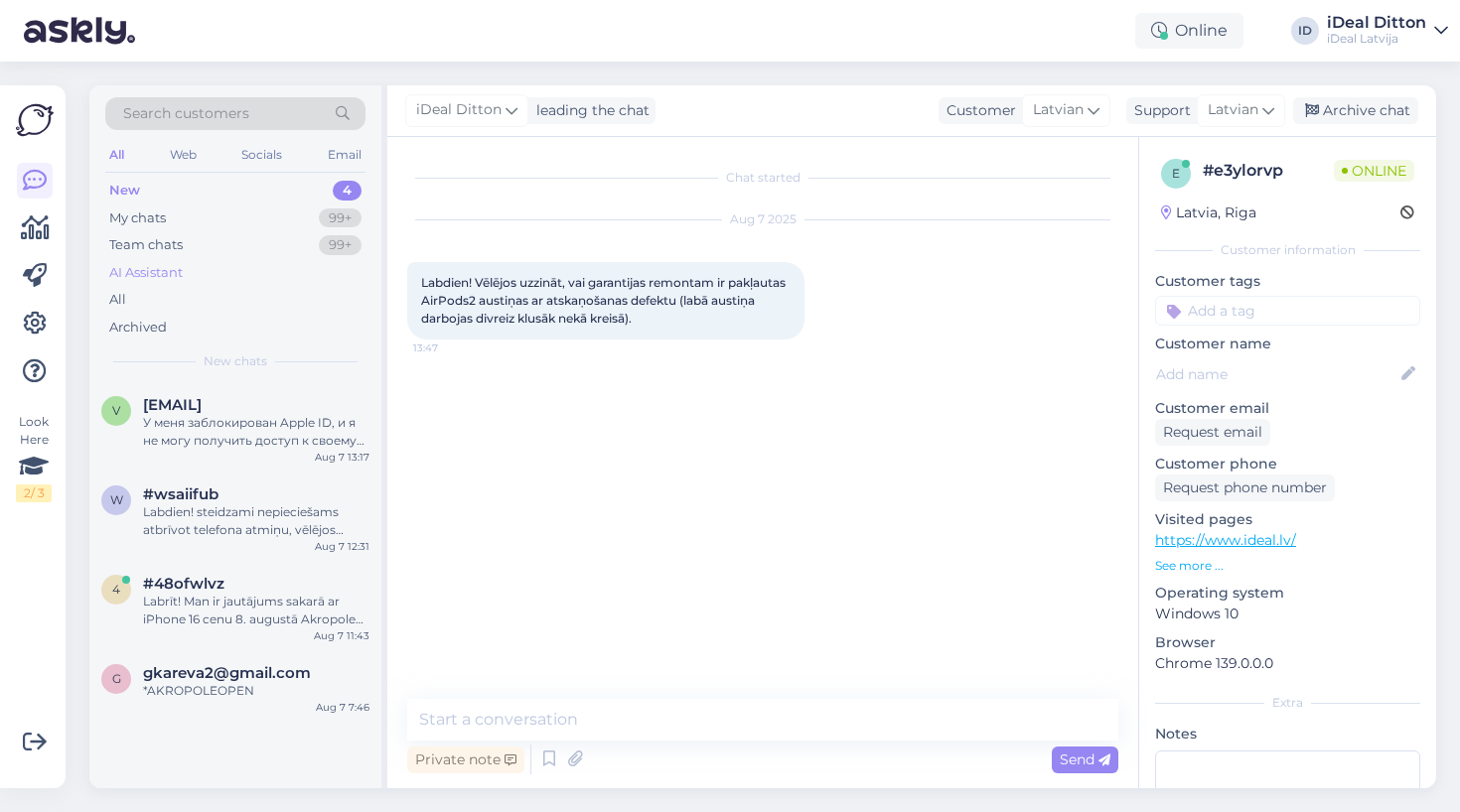 scroll, scrollTop: 0, scrollLeft: 0, axis: both 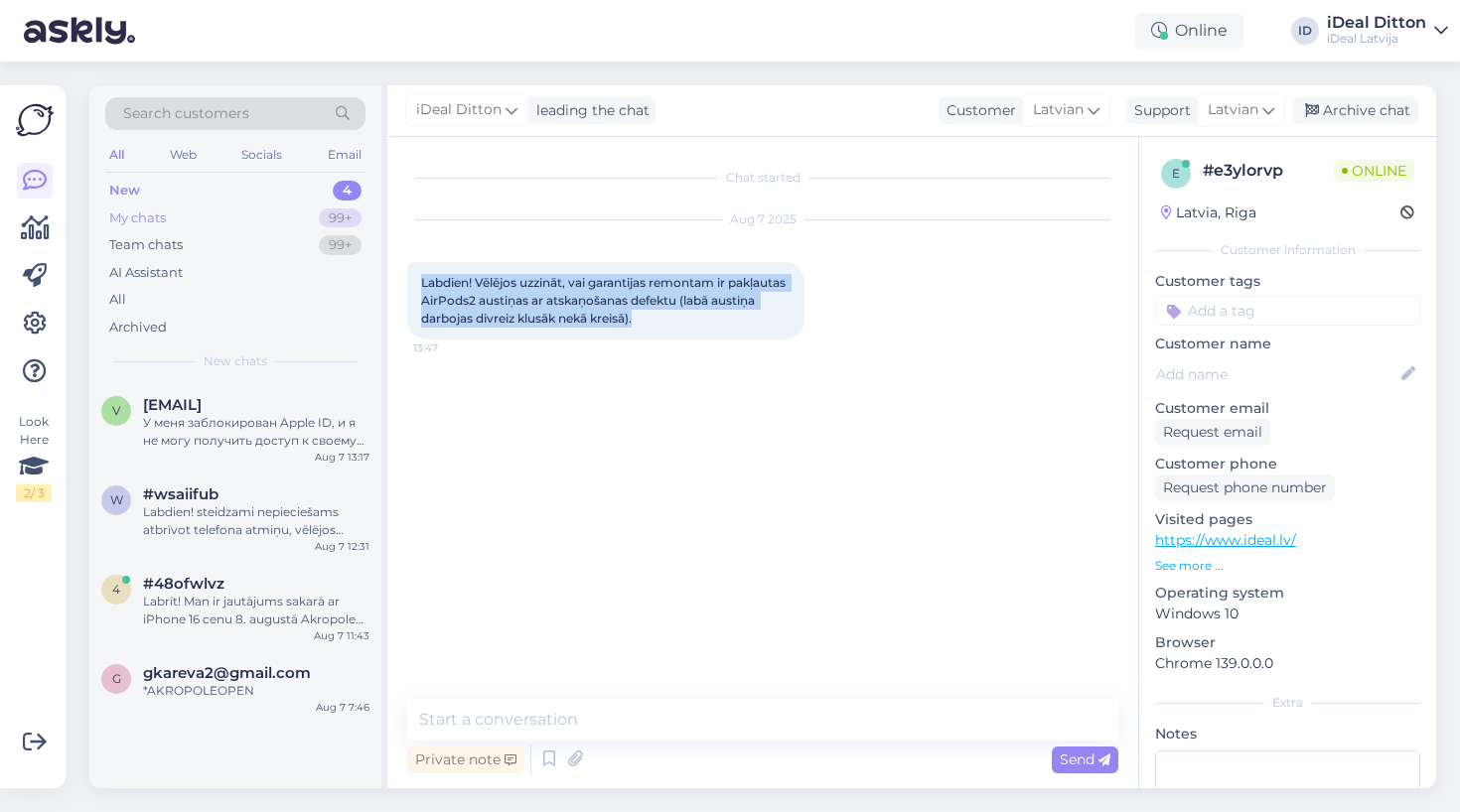 click on "My chats 99+" at bounding box center [235, 218] 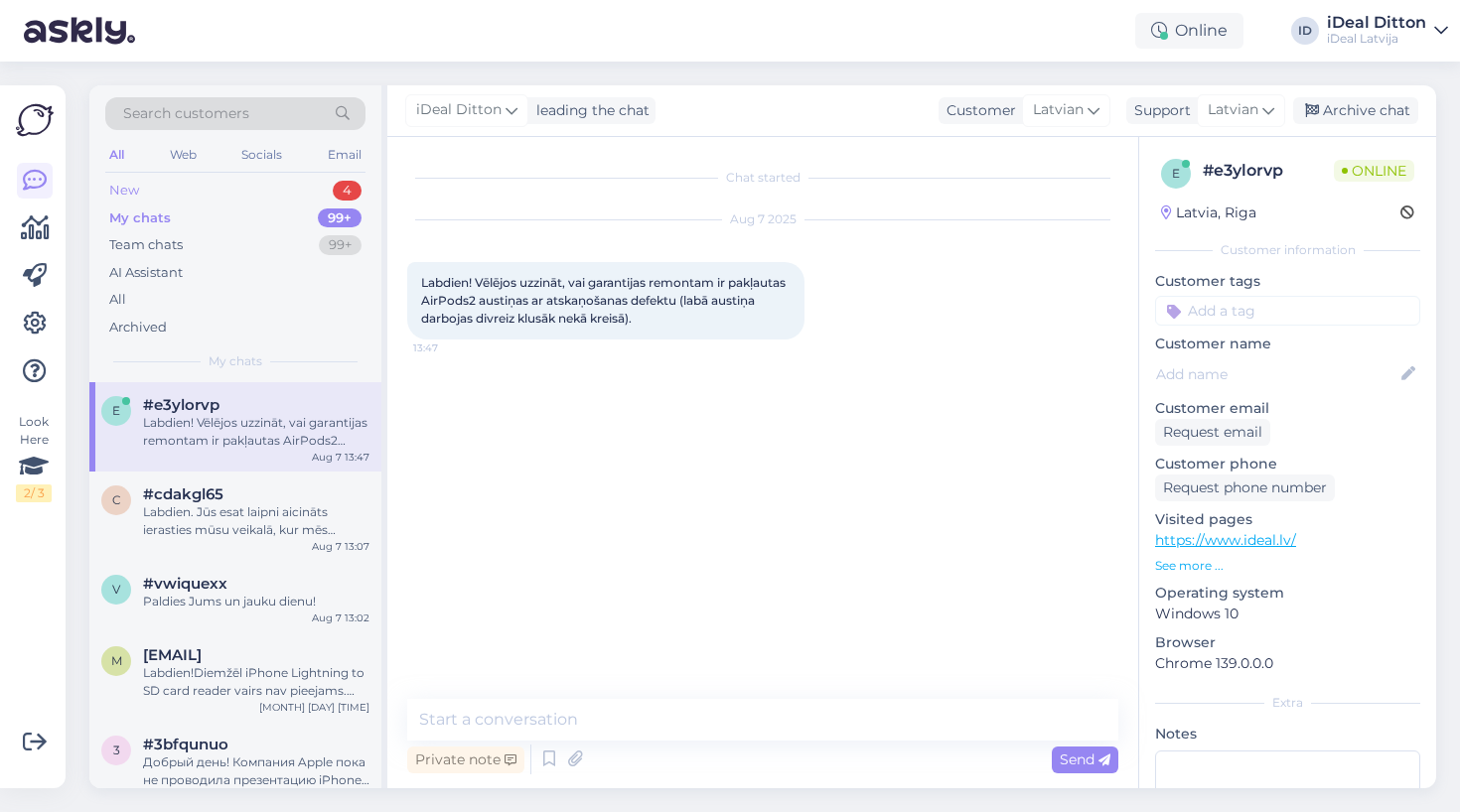 click on "New 4" at bounding box center [235, 191] 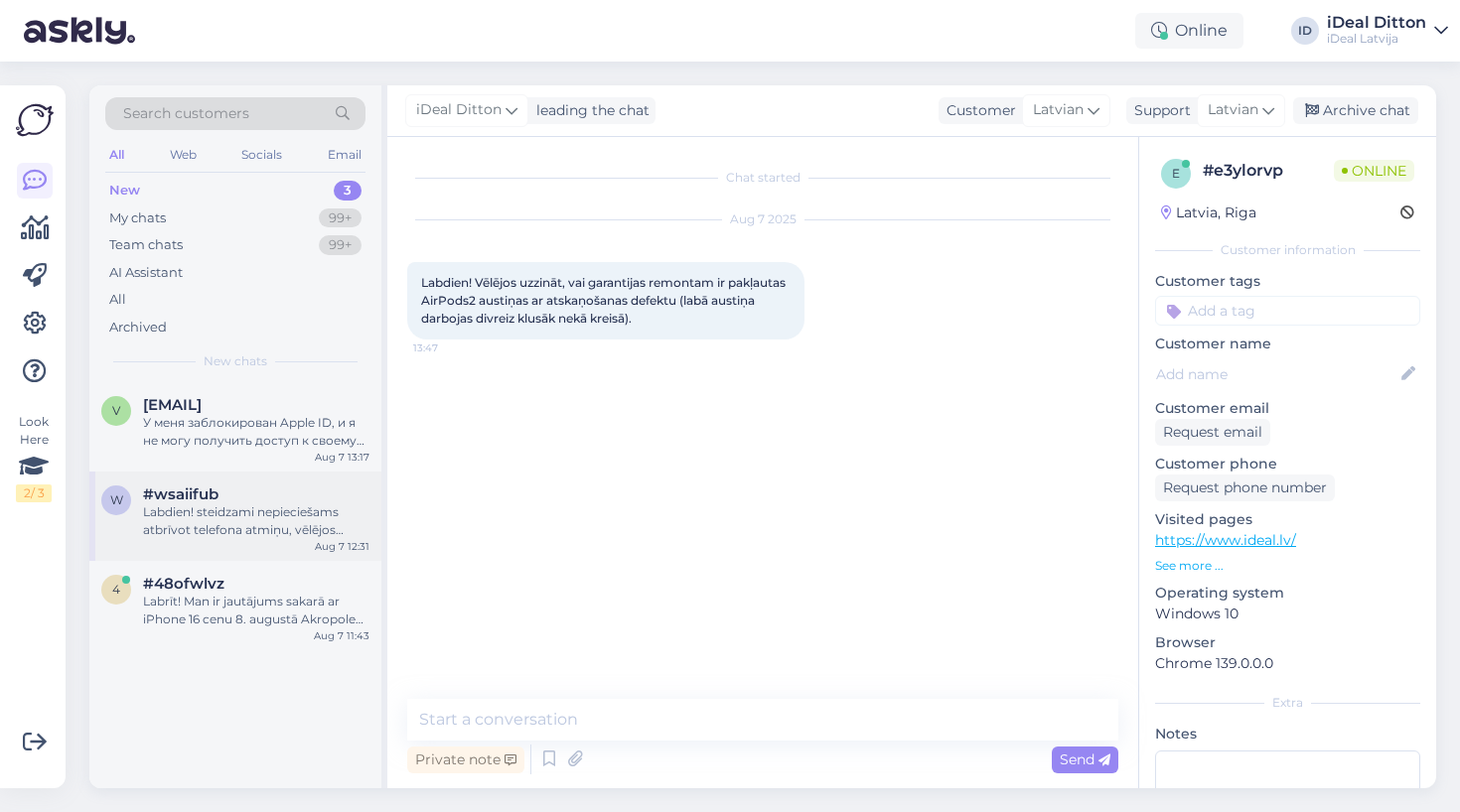 click on "Labdien! steidzami nepieciešams atbrīvot telefona atmiņu, vēlējos ielādēt bildes datorā, bet pieslēdzot pie datora - izmet kļūdu (sk.pielikumā). Telefonu redz, bet pieslēgties pie ta neļauj. Vakar veiksmīgi sanāca ielādēt 1000 bildes no 10000 un tad izmeta error - un sodien vairs neļauj neko" at bounding box center (256, 521) 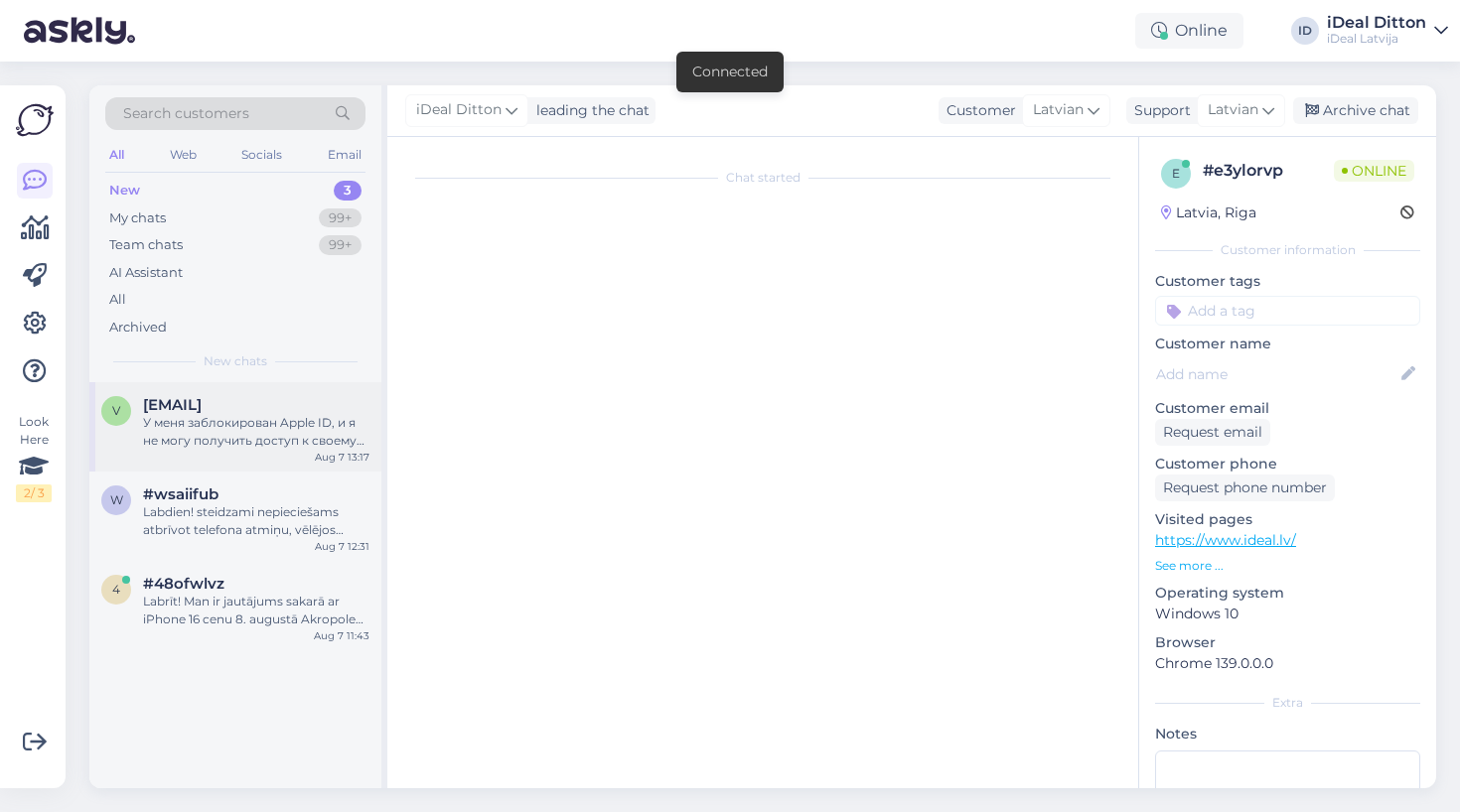 click on "У меня заблокирован Apple ID, и я не могу получить доступ к своему iPhone.
Я являюсь владельцем устройства — у меня есть сам телефон, оригинальная коробка с совпадающим серийным номером, а также документы о покупке.
Прошу помочь с разблокировкой Apple ID или подсказать, как правильно действовать в такой ситуации." at bounding box center [256, 432] 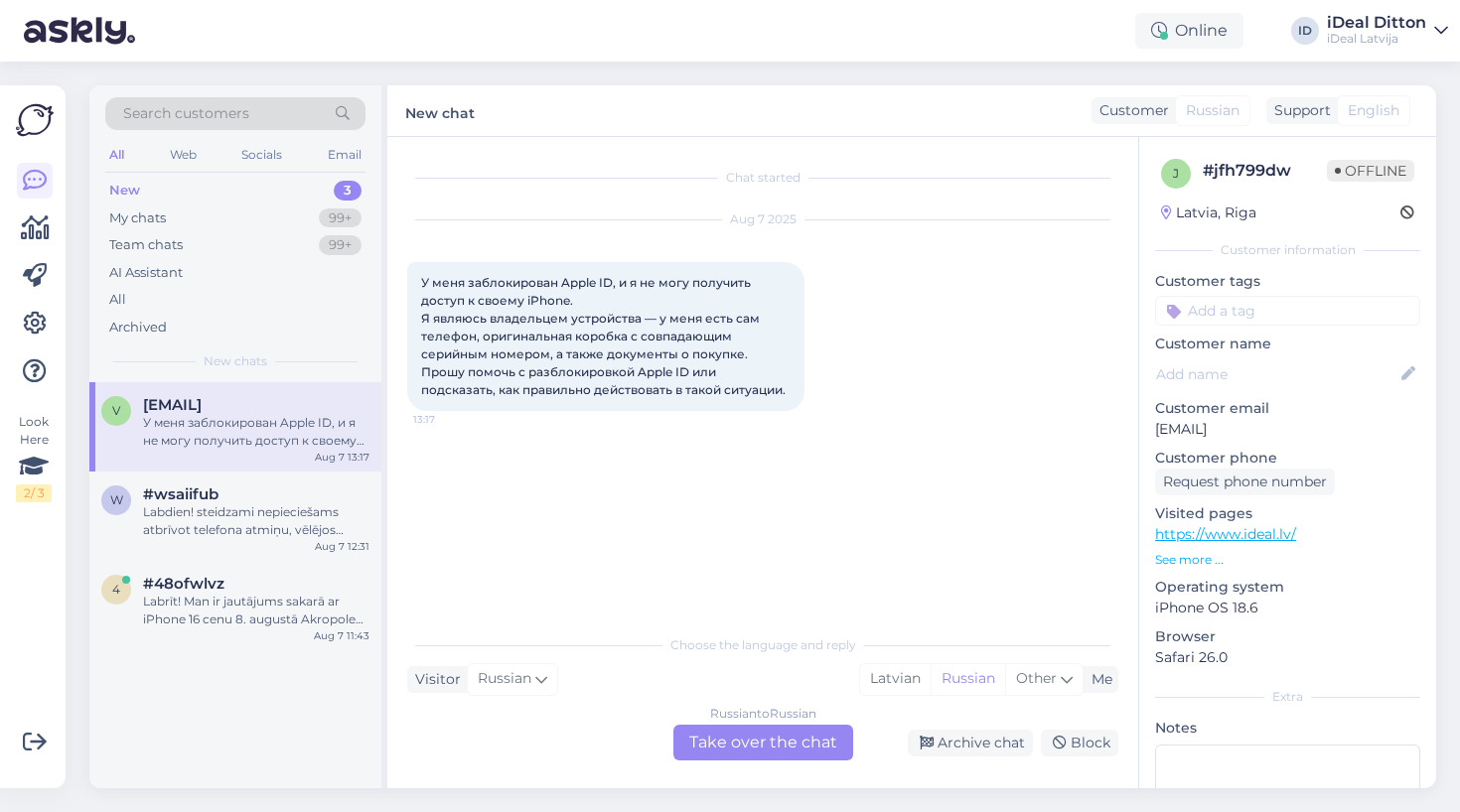 click on "New 3" at bounding box center (235, 191) 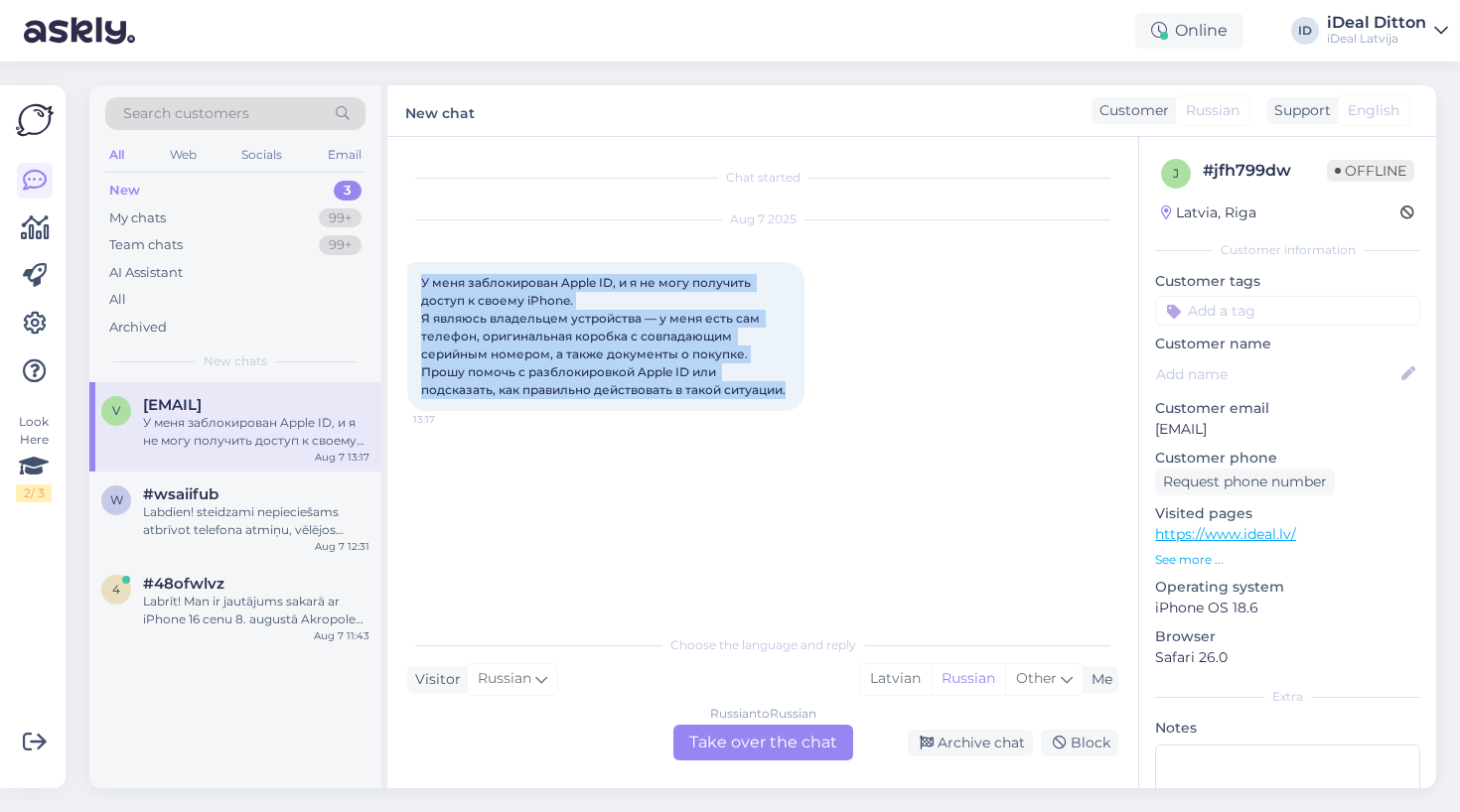 drag, startPoint x: 422, startPoint y: 284, endPoint x: 801, endPoint y: 395, distance: 394.92025 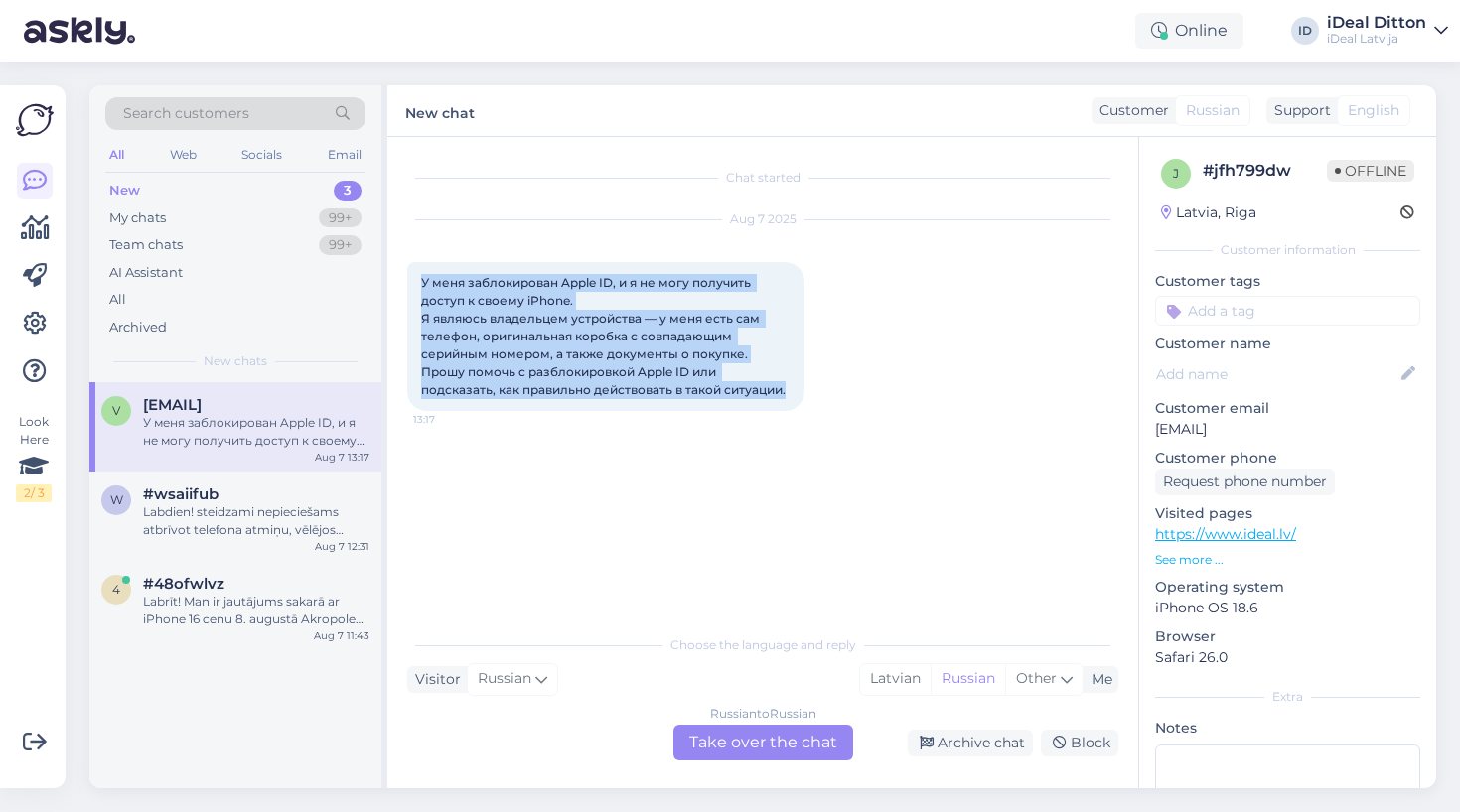 click on "У меня заблокирован Apple ID, и я не могу получить доступ к своему iPhone.
Я являюсь владельцем устройства — у меня есть сам телефон, оригинальная коробка с совпадающим серийным номером, а также документы о покупке.
Прошу помочь с разблокировкой Apple ID или подсказать, как правильно действовать в такой ситуации. [TIME]" at bounding box center [606, 337] 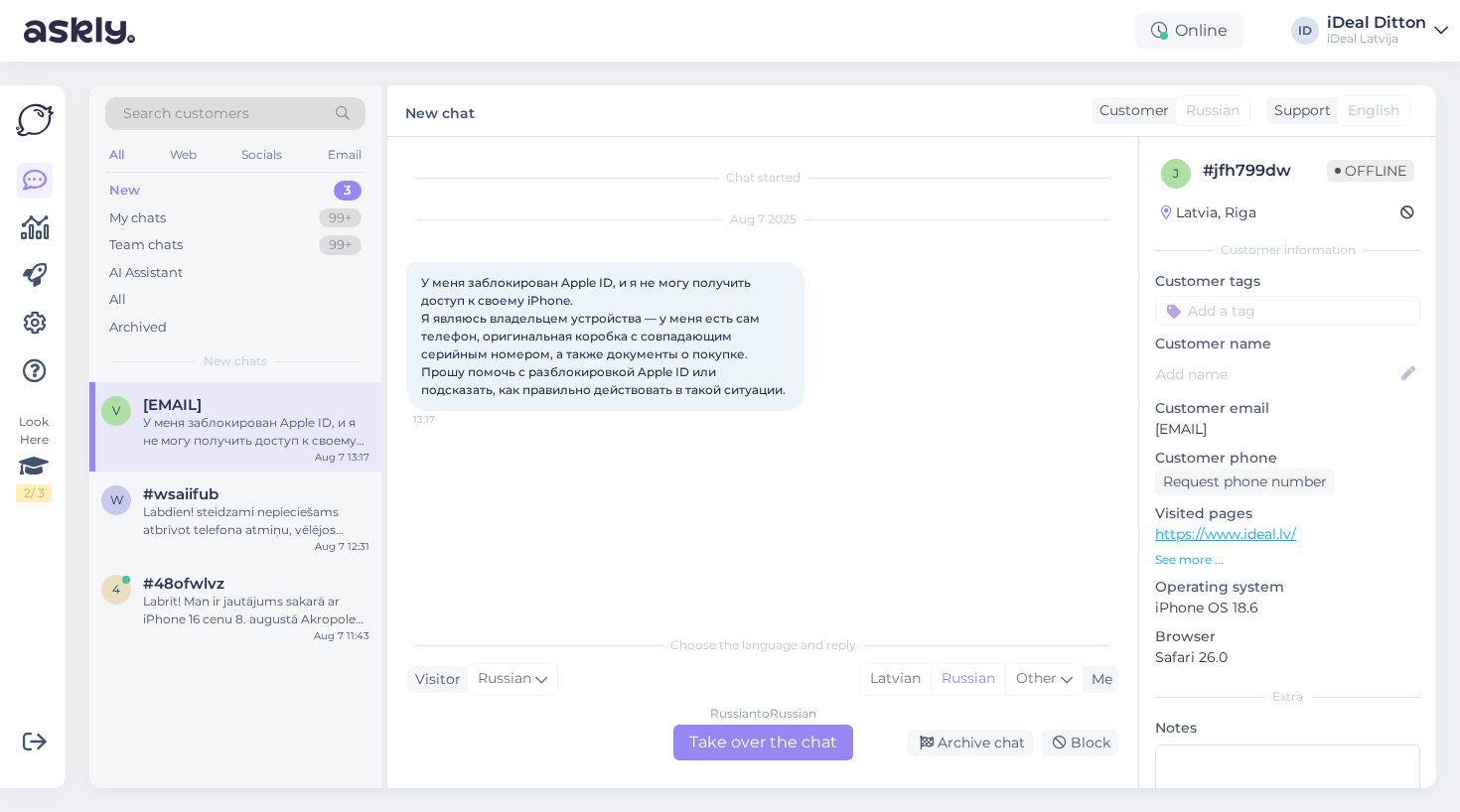 click on "Russian  to  Russian Take over the chat" at bounding box center (763, 743) 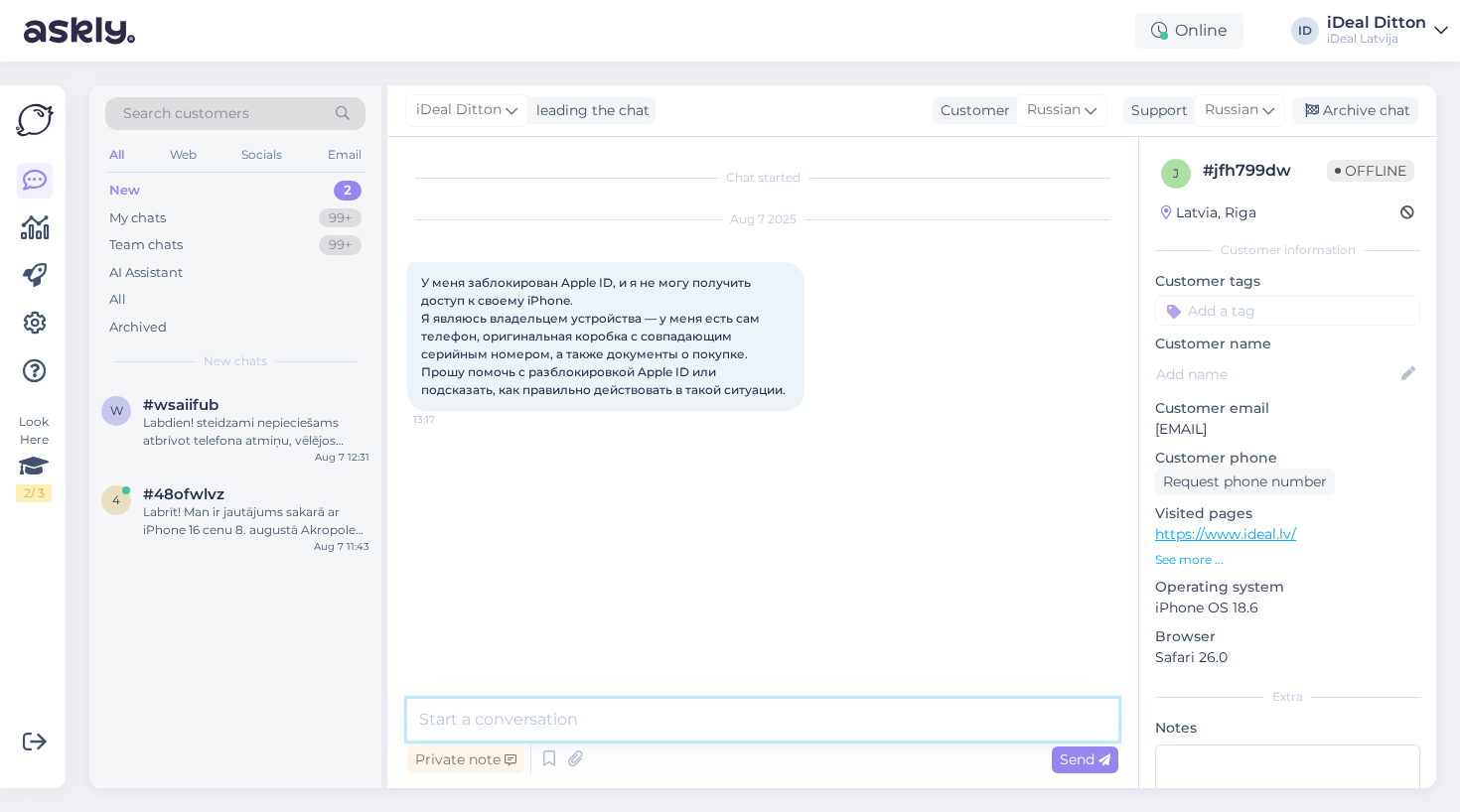 click at bounding box center (763, 720) 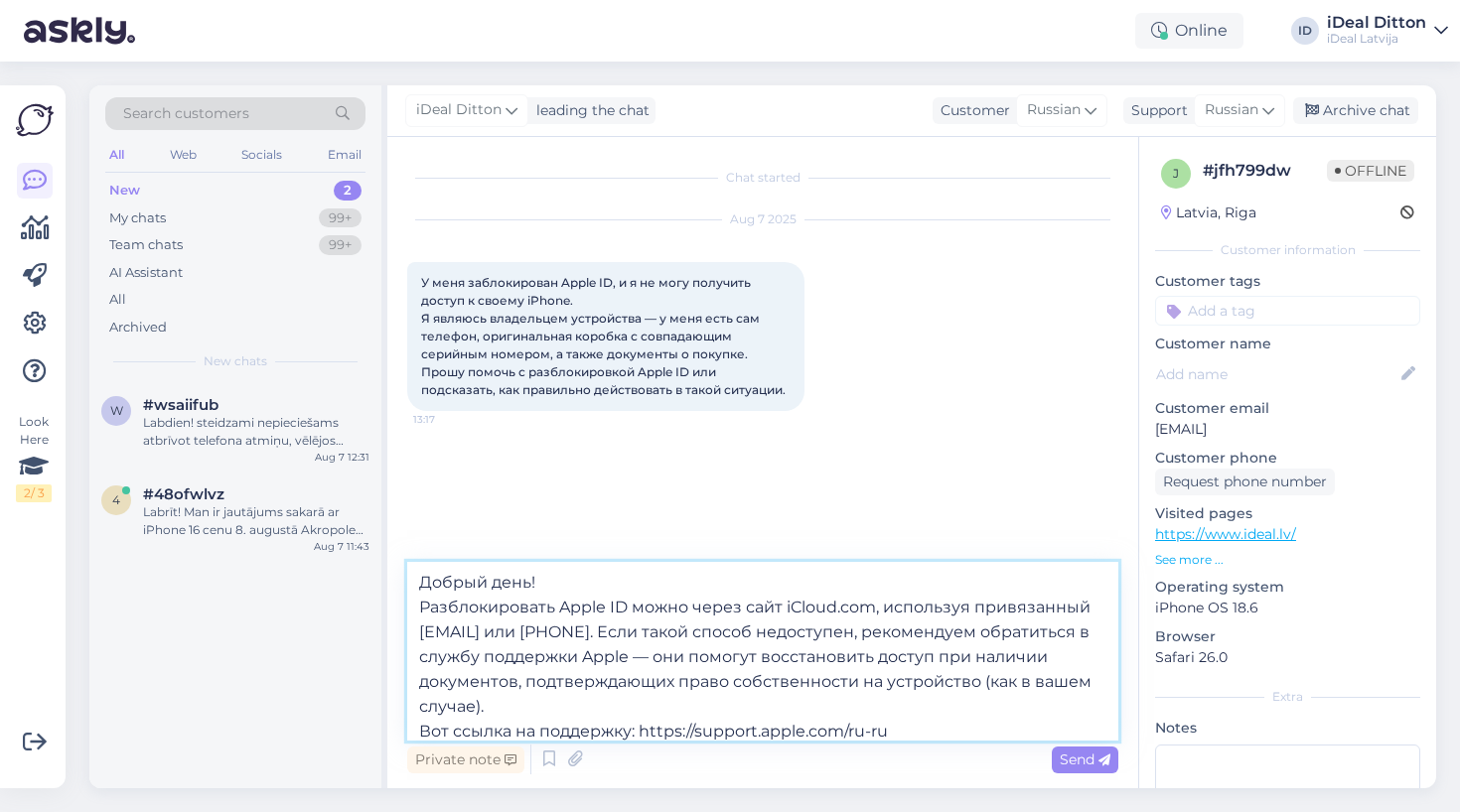 scroll, scrollTop: 0, scrollLeft: 0, axis: both 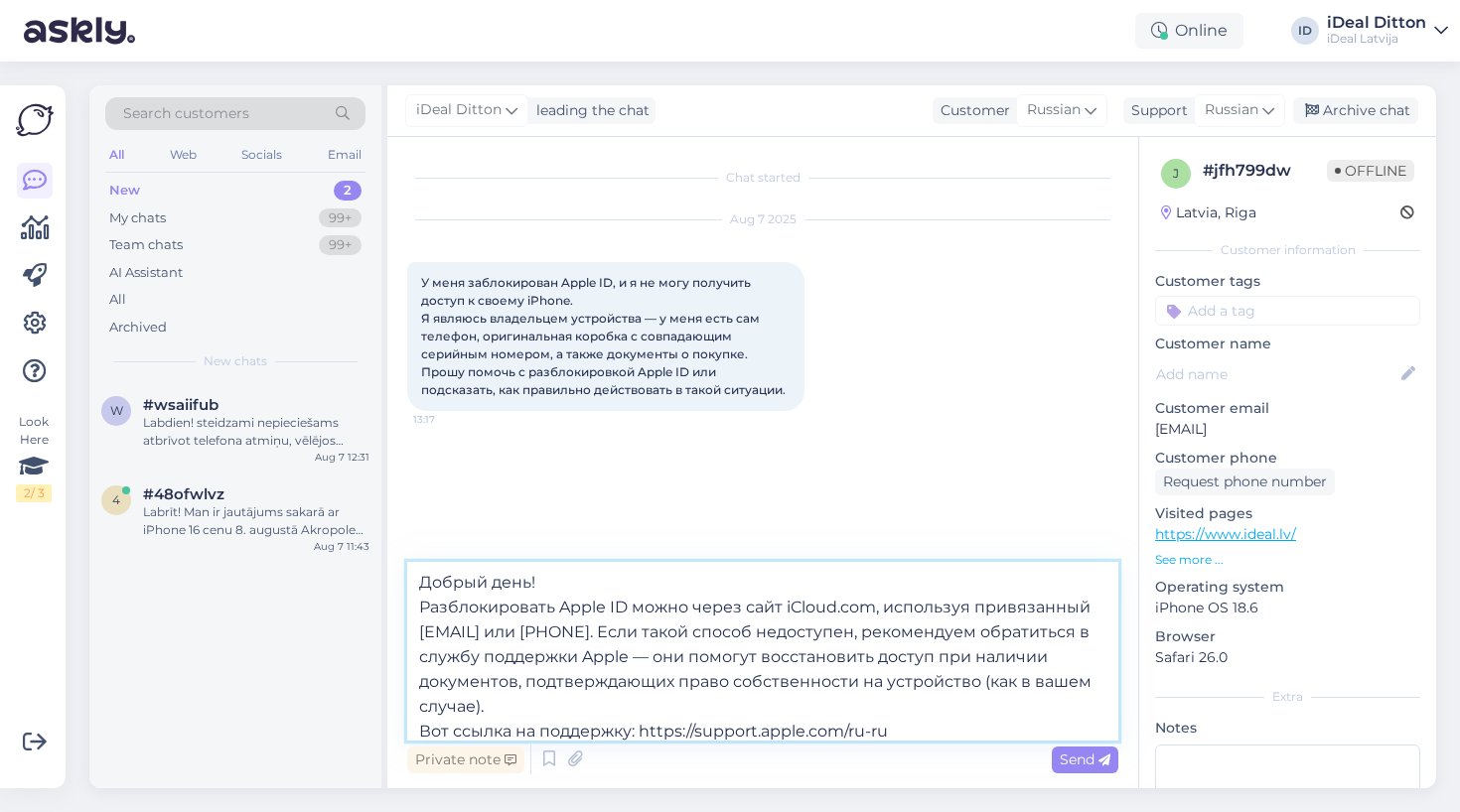 click on "Добрый день!
Разблокировать Apple ID можно через сайт iCloud.com, используя привязанный [EMAIL] или [PHONE]. Если такой способ недоступен, рекомендуем обратиться в службу поддержки Apple — они помогут восстановить доступ при наличии документов, подтверждающих право собственности на устройство (как в вашем случае).
Вот ссылка на поддержку: https://support.apple.com/ru-ru
Если потребуется помощь на каком-то этапе — дайте знать!" at bounding box center [763, 651] 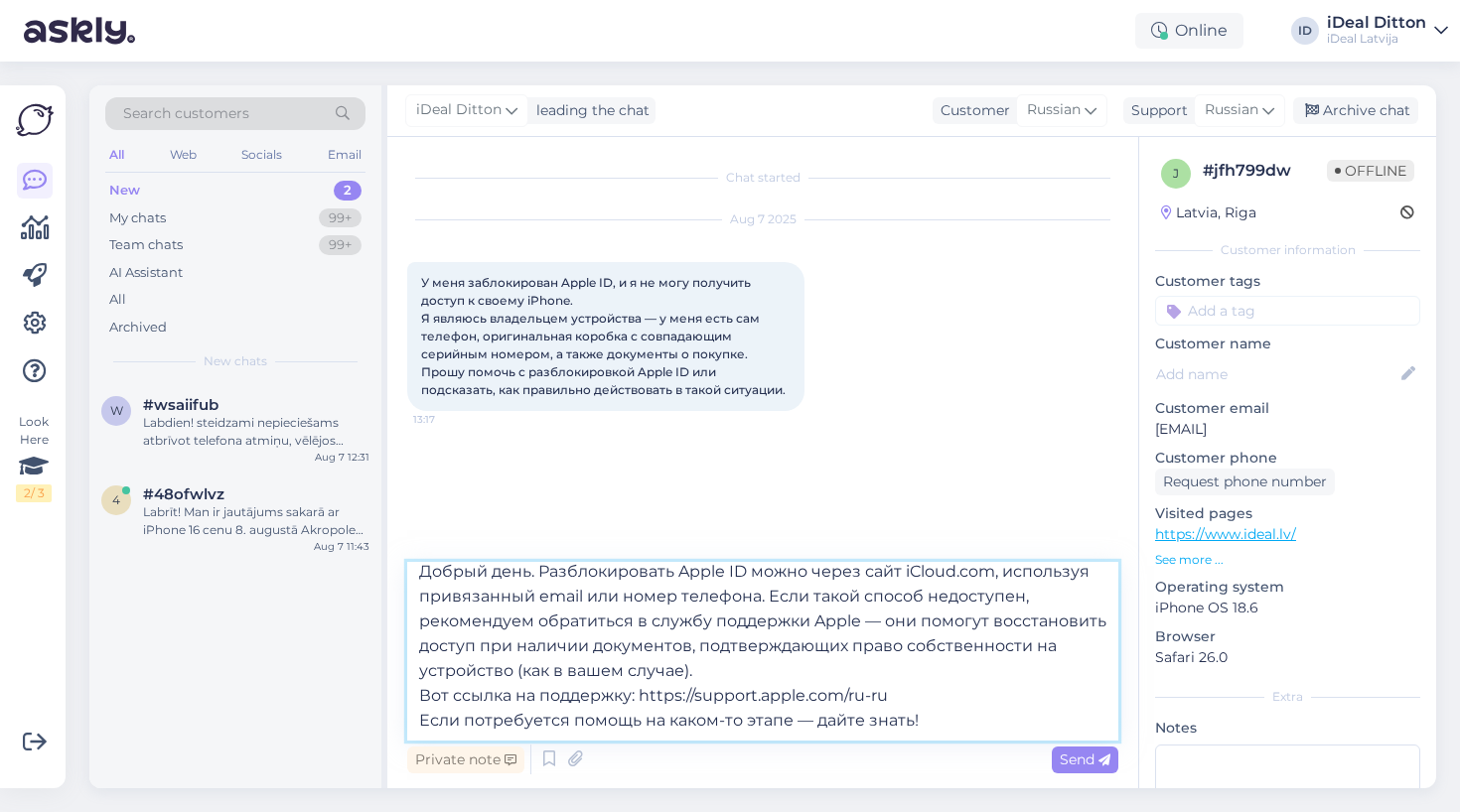 scroll, scrollTop: 11, scrollLeft: 0, axis: vertical 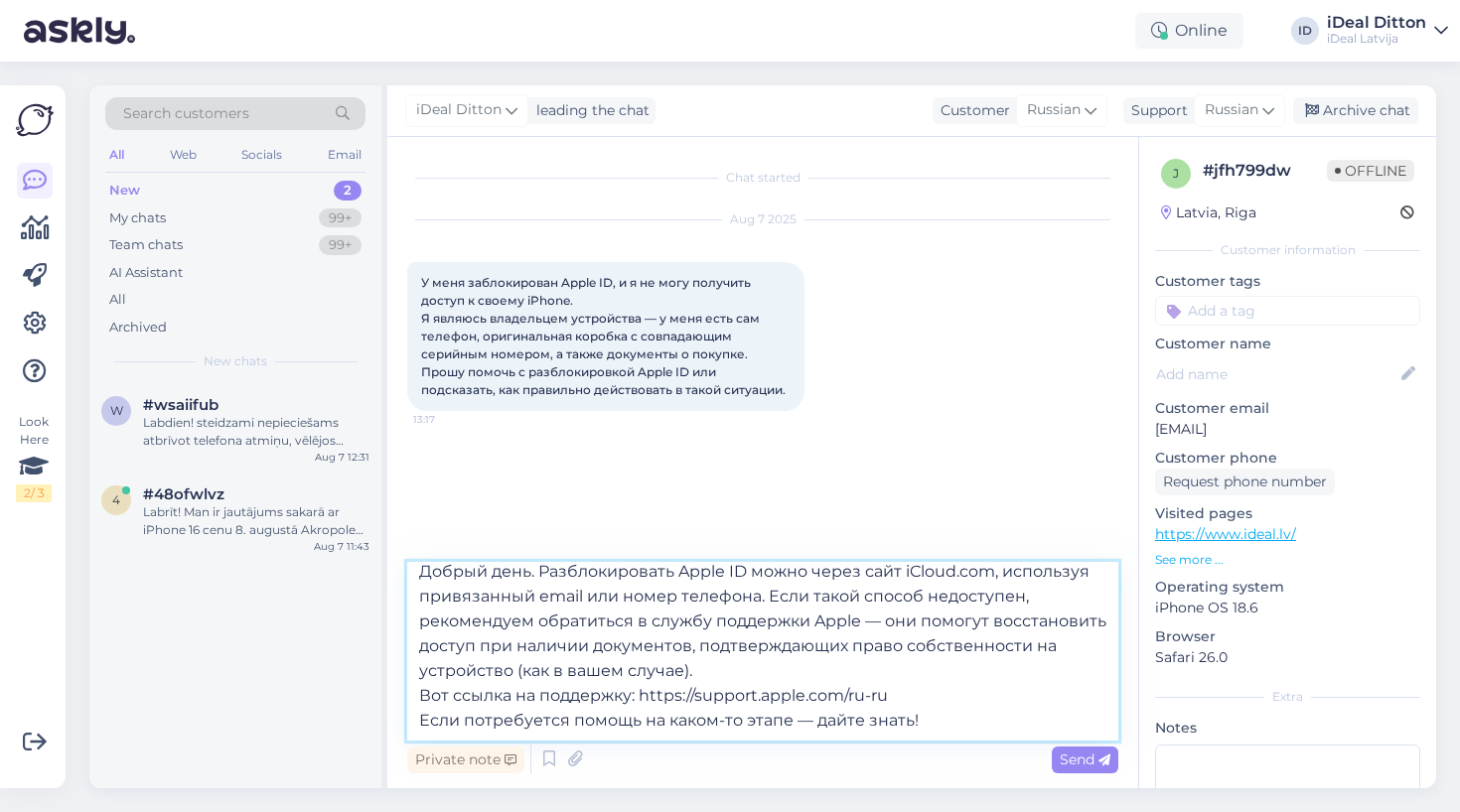click on "Добрый день. Разблокировать Apple ID можно через сайт iCloud.com, используя привязанный email или номер телефона. Если такой способ недоступен, рекомендуем обратиться в службу поддержки Apple — они помогут восстановить доступ при наличии документов, подтверждающих право собственности на устройство (как в вашем случае).
Вот ссылка на поддержку: https://support.apple.com/ru-ru
Если потребуется помощь на каком-то этапе — дайте знать!" at bounding box center [763, 651] 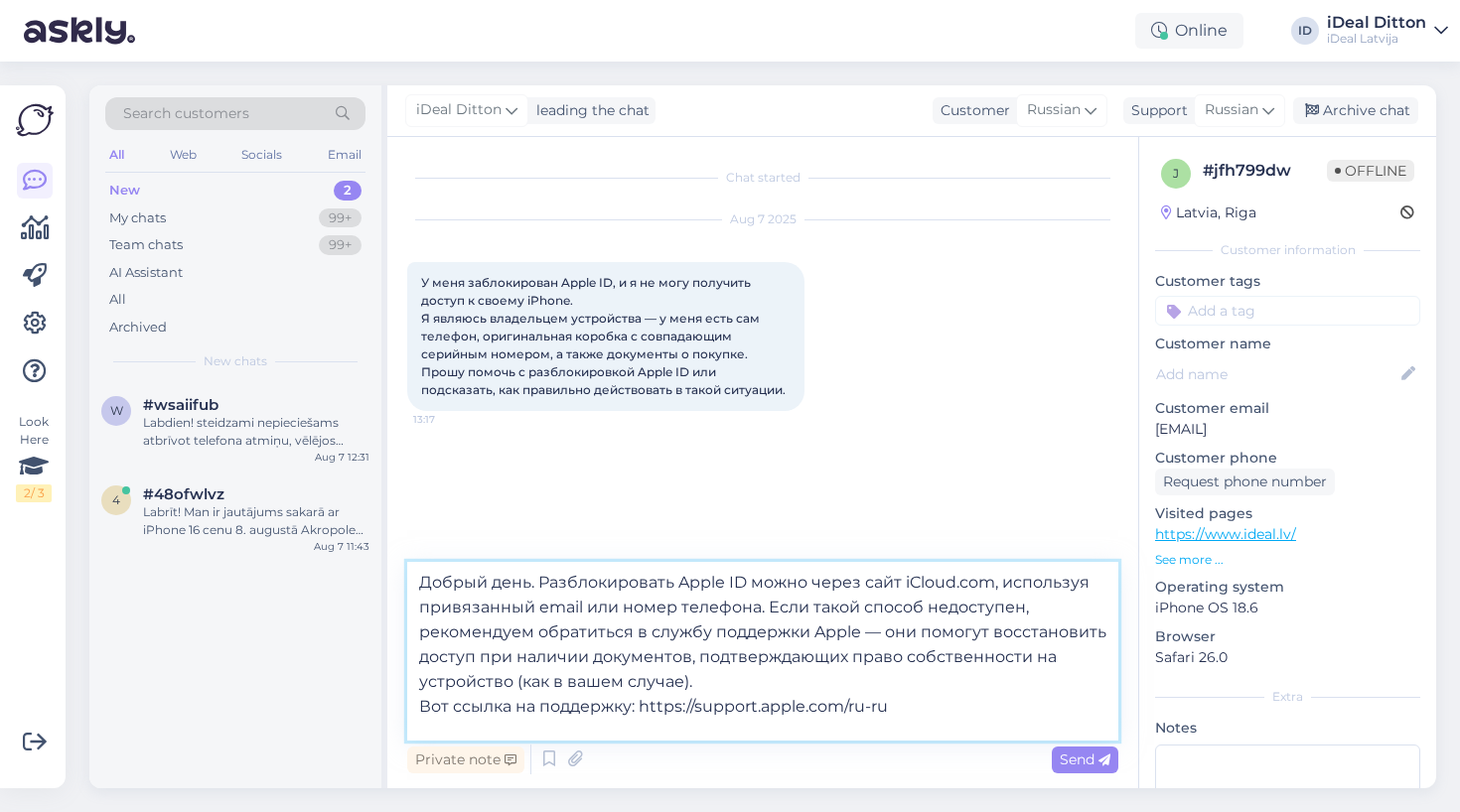 scroll, scrollTop: 0, scrollLeft: 0, axis: both 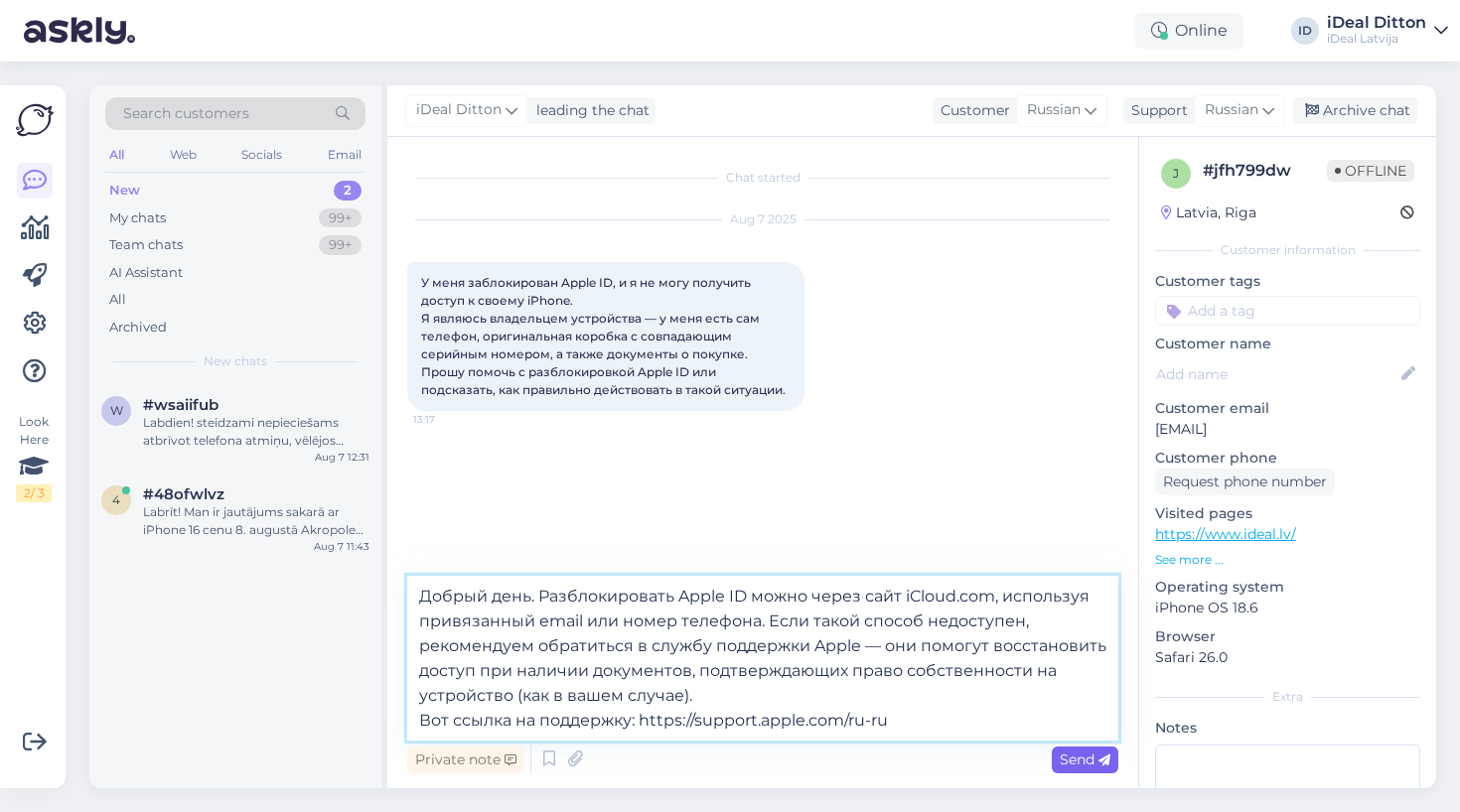 type on "Добрый день. Разблокировать Apple ID можно через сайт iCloud.com, используя привязанный email или номер телефона. Если такой способ недоступен, рекомендуем обратиться в службу поддержки Apple — они помогут восстановить доступ при наличии документов, подтверждающих право собственности на устройство (как в вашем случае).
Вот ссылка на поддержку: https://support.apple.com/ru-ru" 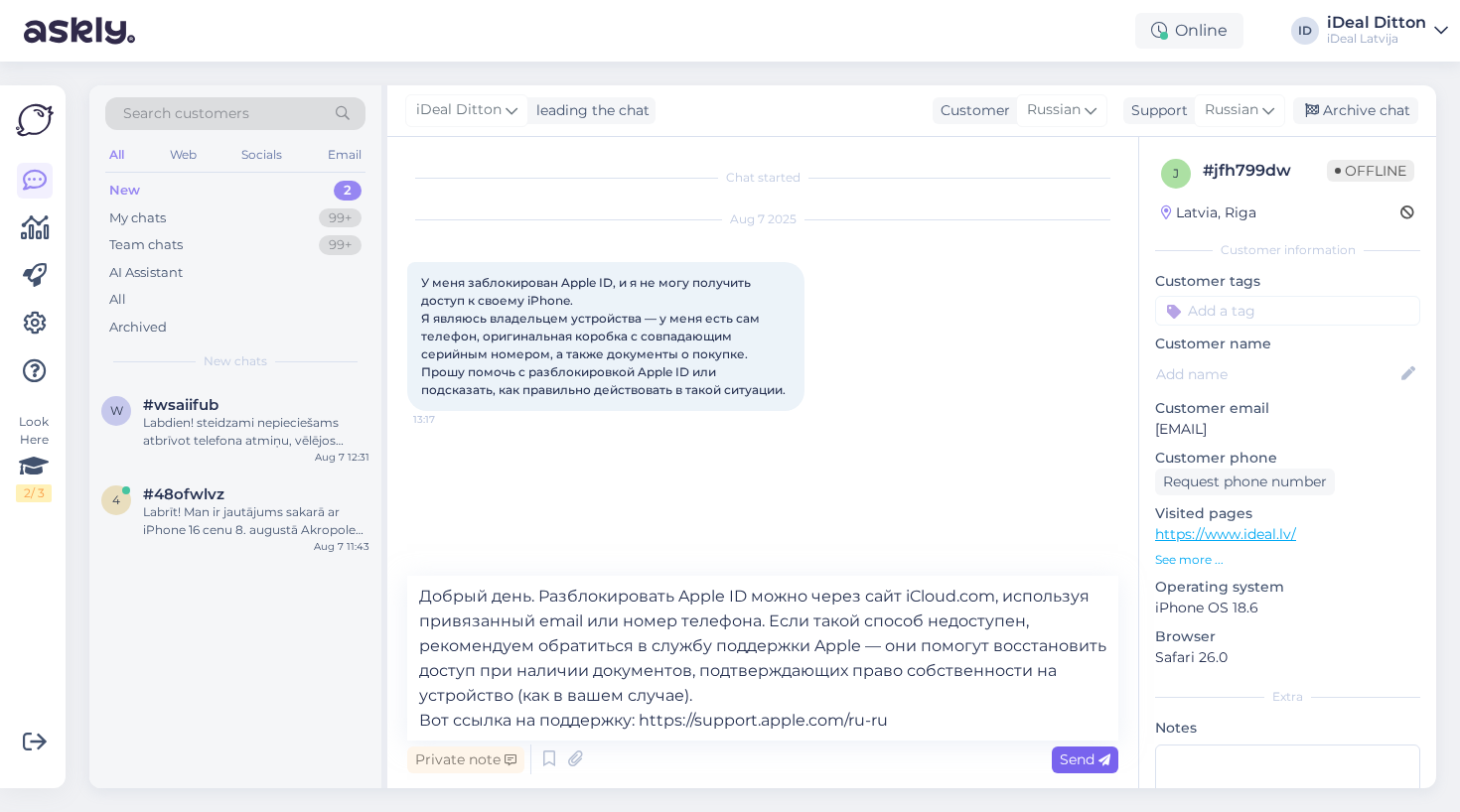 click on "Send" at bounding box center (1085, 759) 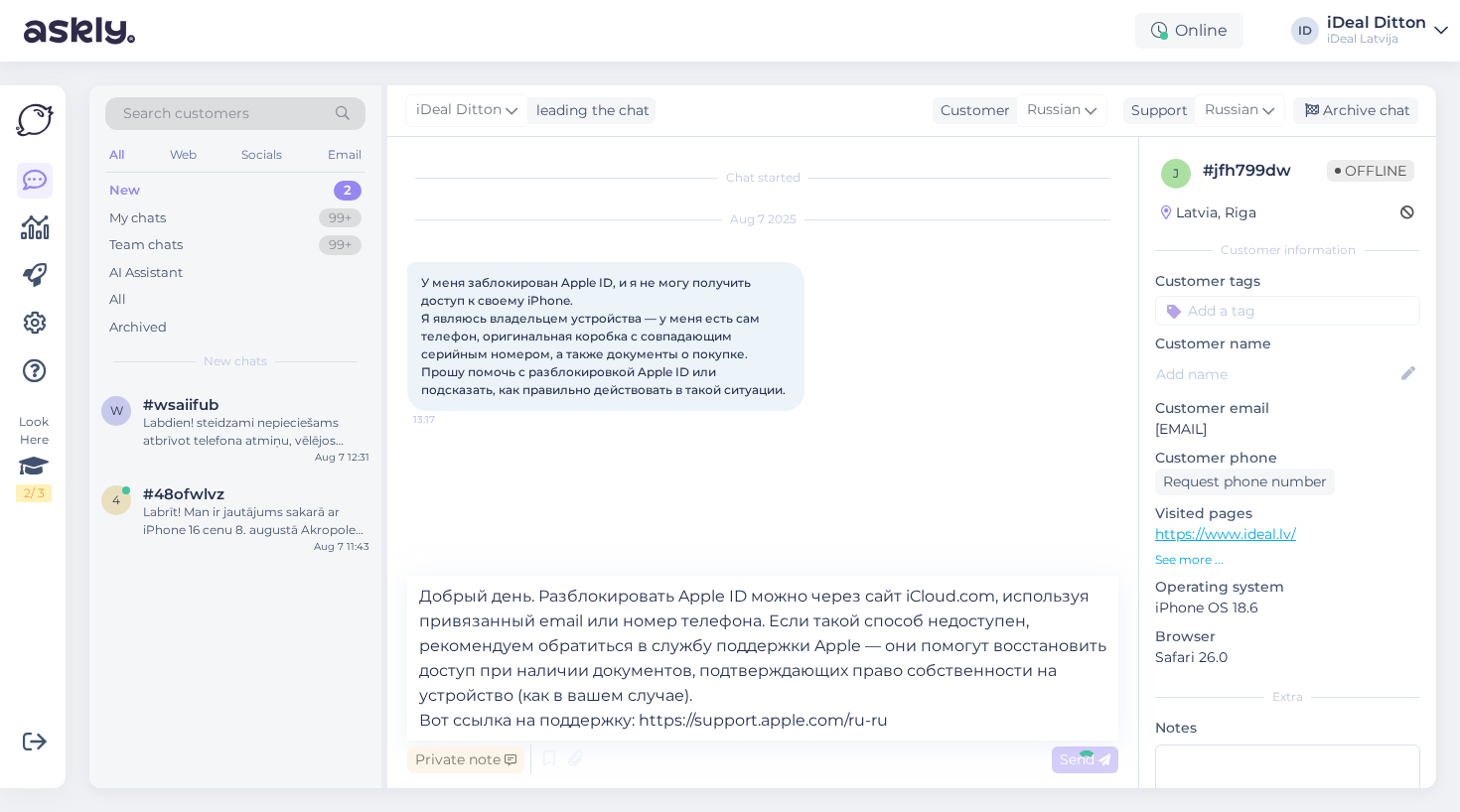 type 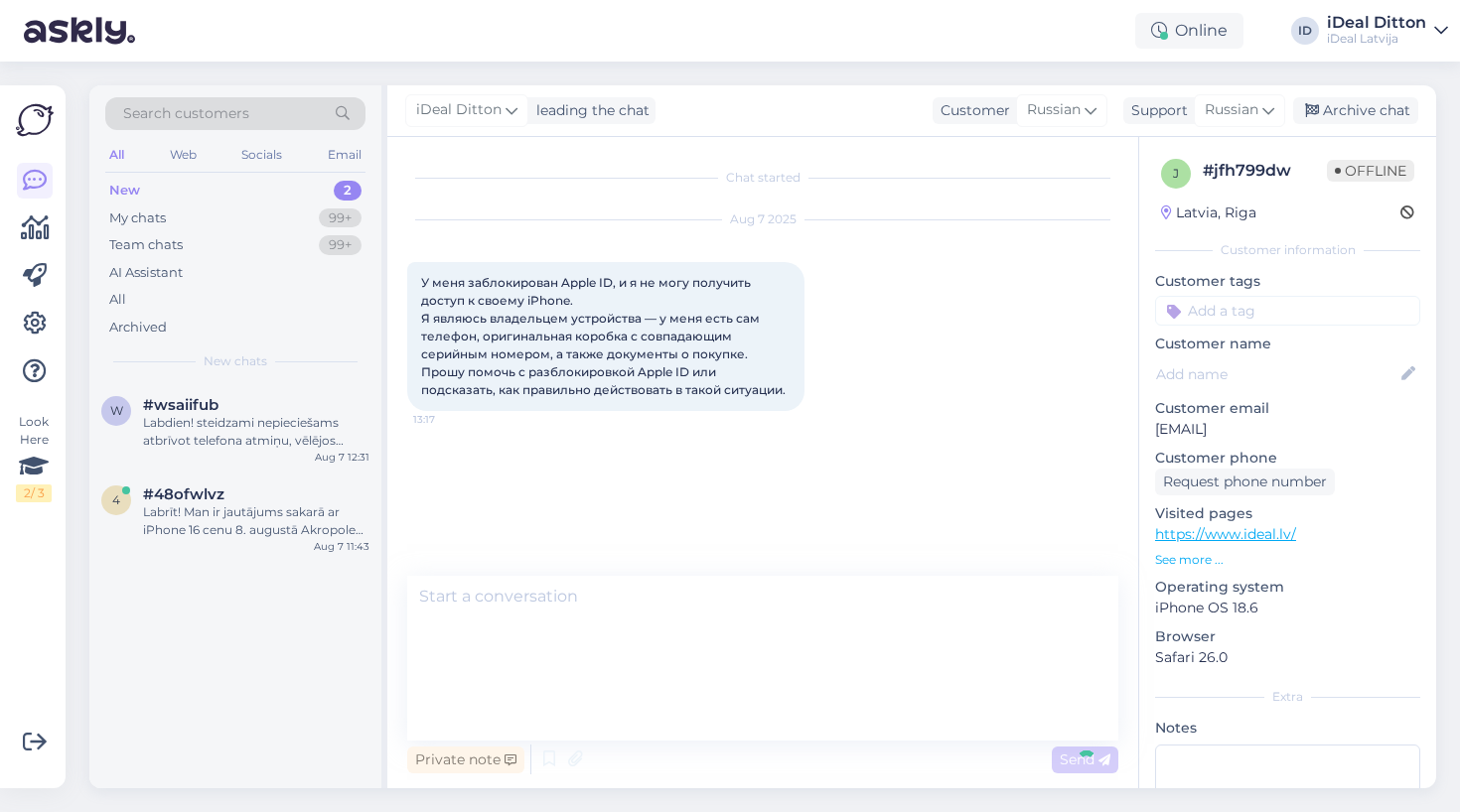 scroll, scrollTop: 0, scrollLeft: 0, axis: both 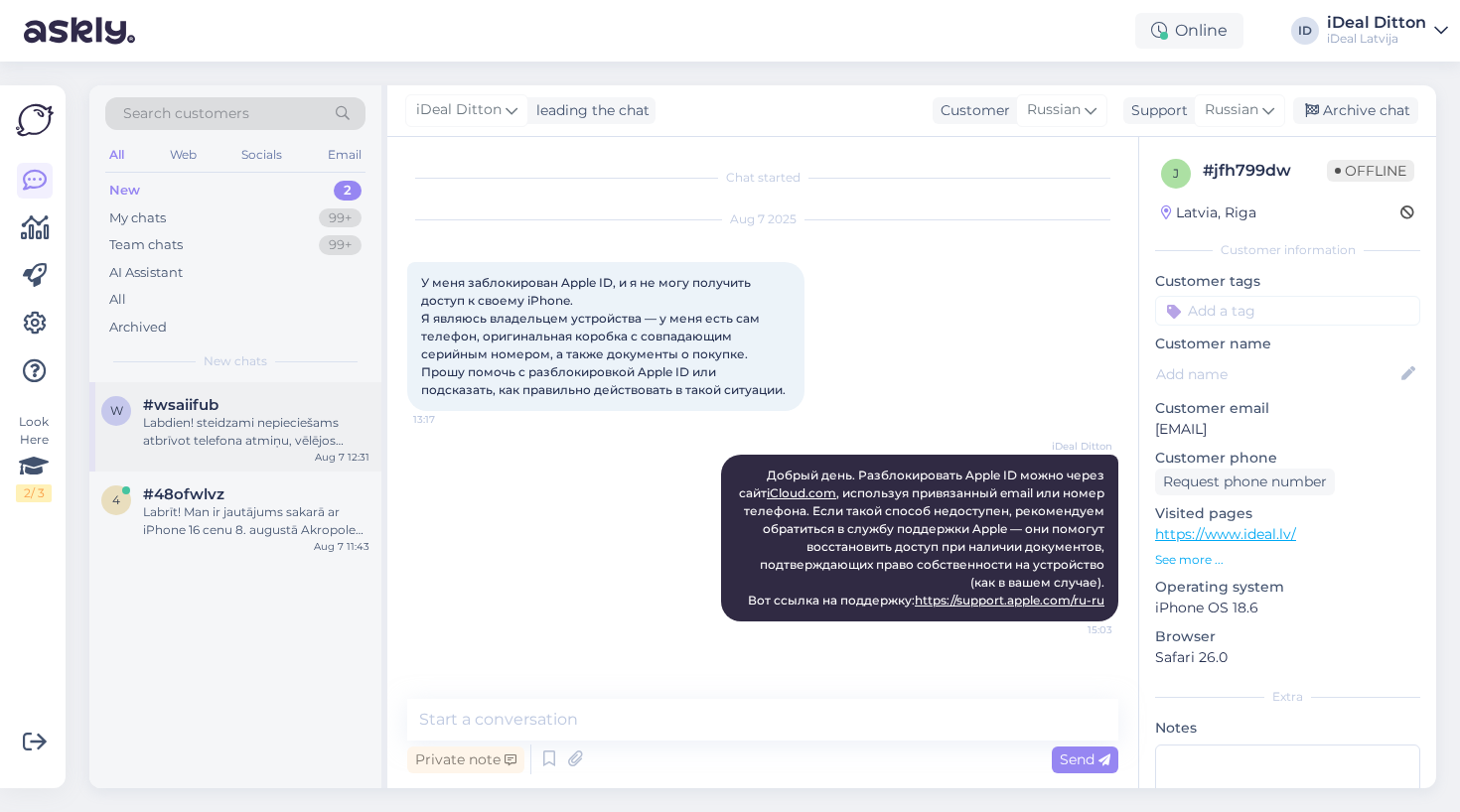 click on "Labdien! steidzami nepieciešams atbrīvot telefona atmiņu, vēlējos ielādēt bildes datorā, bet pieslēdzot pie datora - izmet kļūdu (sk.pielikumā). Telefonu redz, bet pieslēgties pie ta neļauj. Vakar veiksmīgi sanāca ielādēt 1000 bildes no 10000 un tad izmeta error - un sodien vairs neļauj neko" at bounding box center (256, 432) 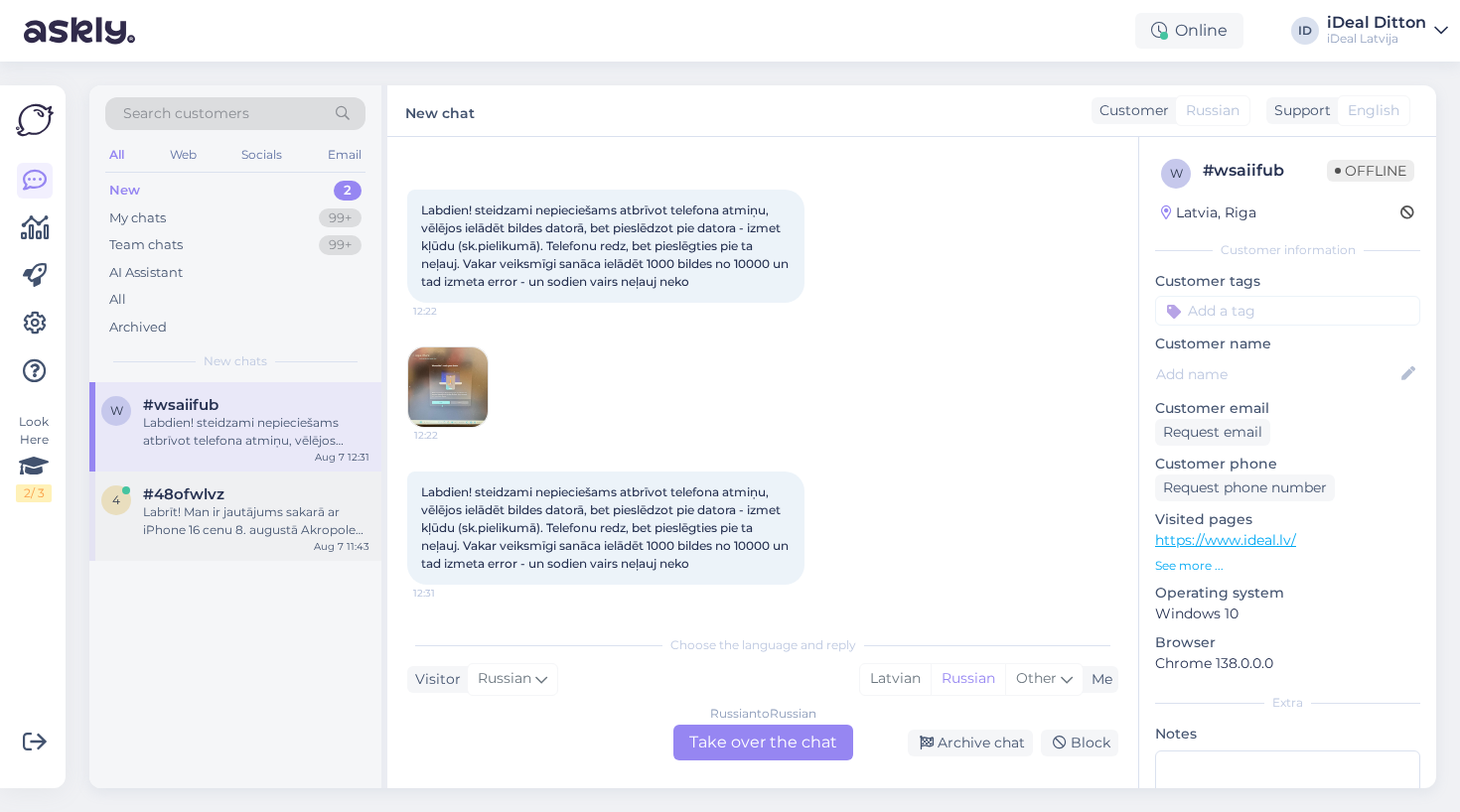click on "#48ofwlvz" at bounding box center [184, 494] 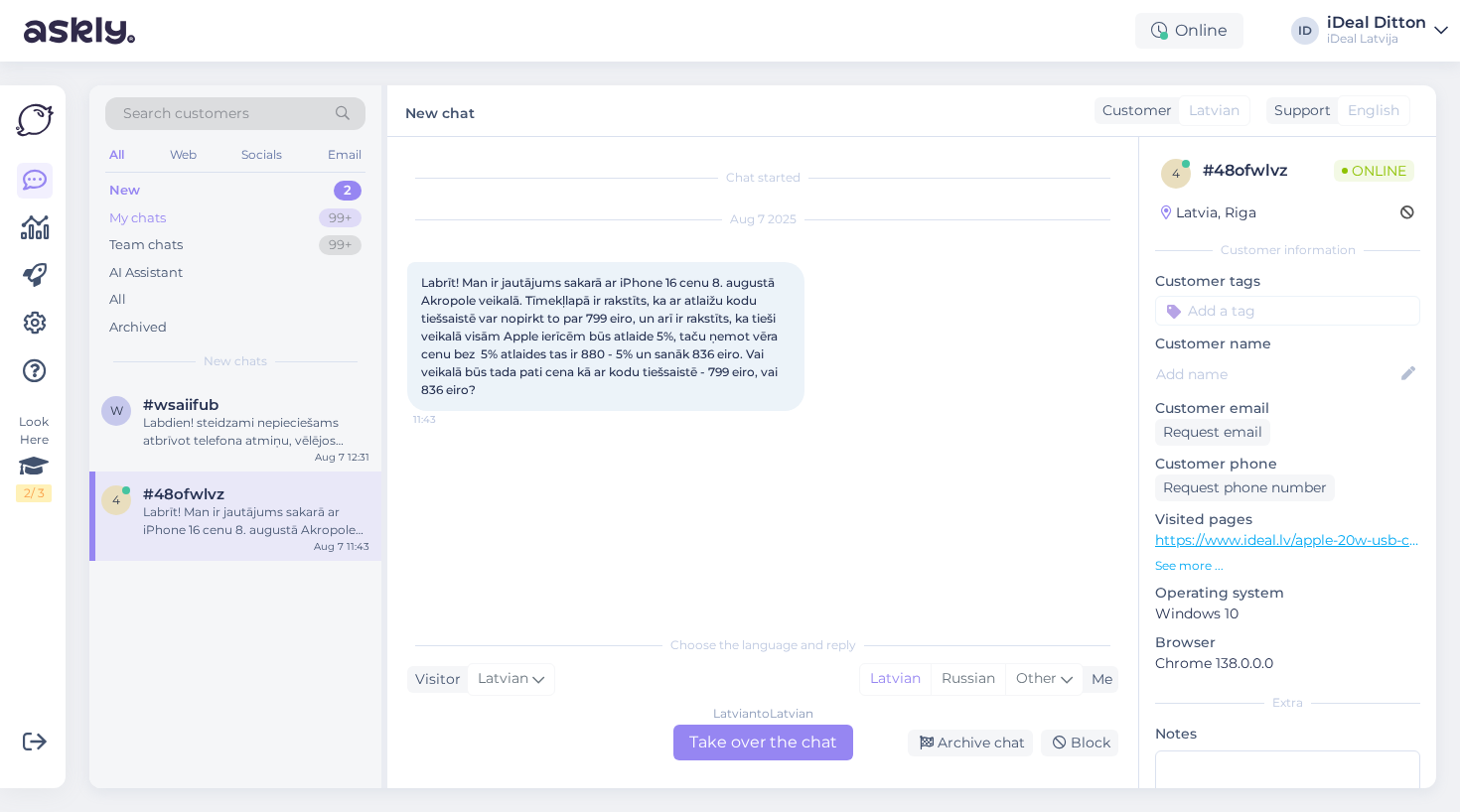 click on "My chats" at bounding box center [137, 218] 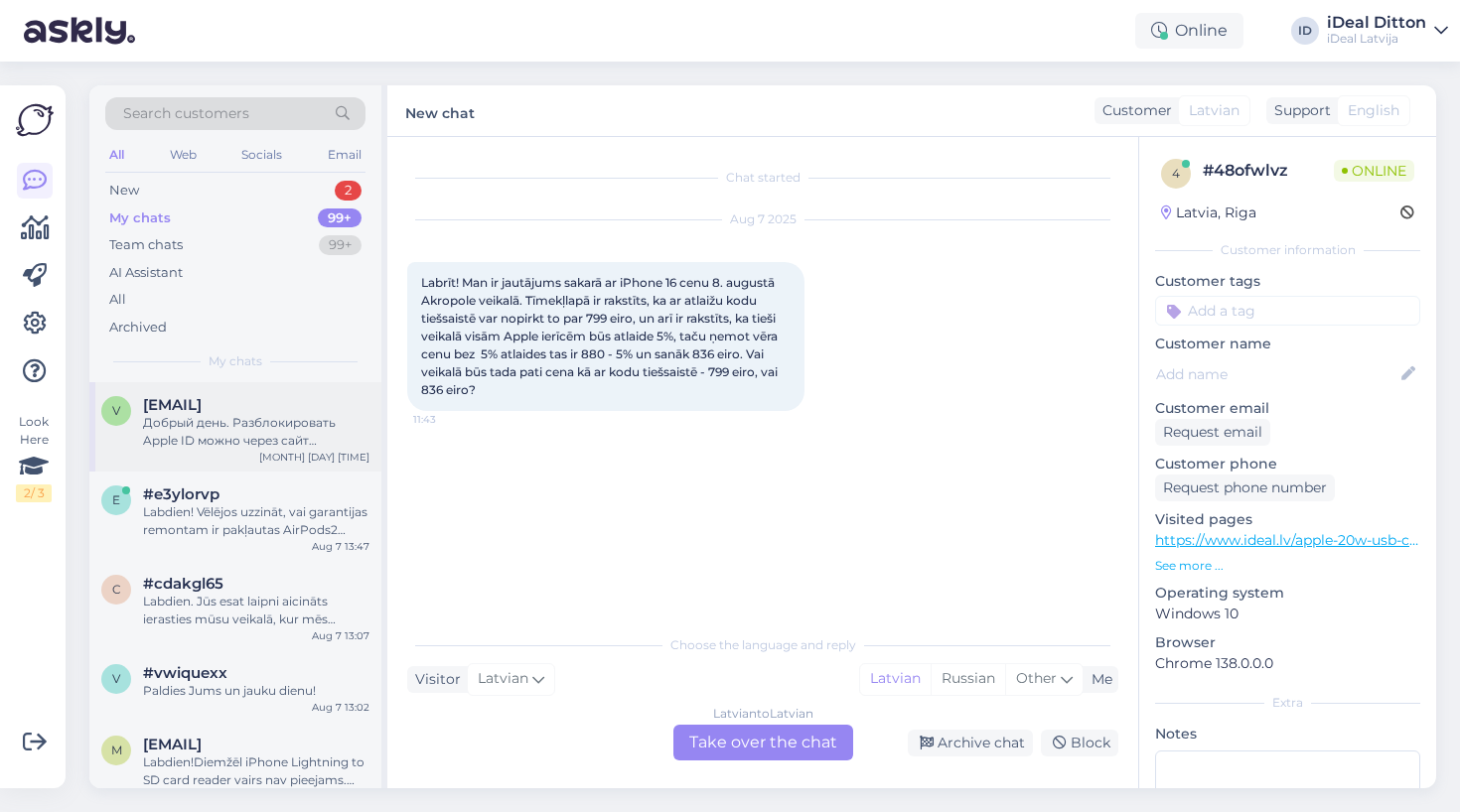 click on "Добрый день. Разблокировать Apple ID можно через сайт iCloud.com, используя привязанный email или номер телефона. Если такой способ недоступен, рекомендуем обратиться в службу поддержки Apple — они помогут восстановить доступ при наличии документов, подтверждающих право собственности на устройство (как в вашем случае).
Вот ссылка на поддержку: https://support.apple.com/ru-ru" at bounding box center [256, 432] 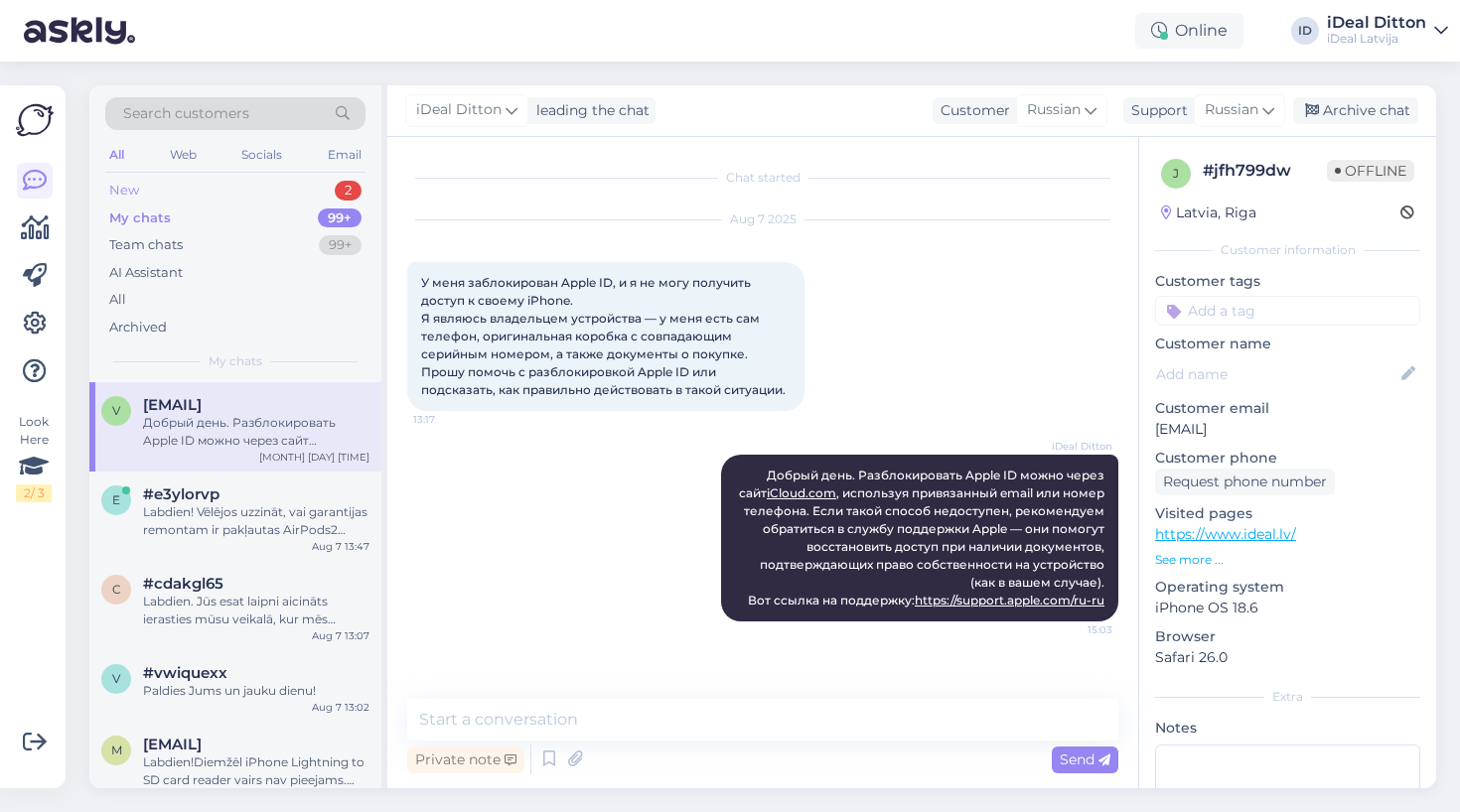 click on "New 2" at bounding box center [235, 191] 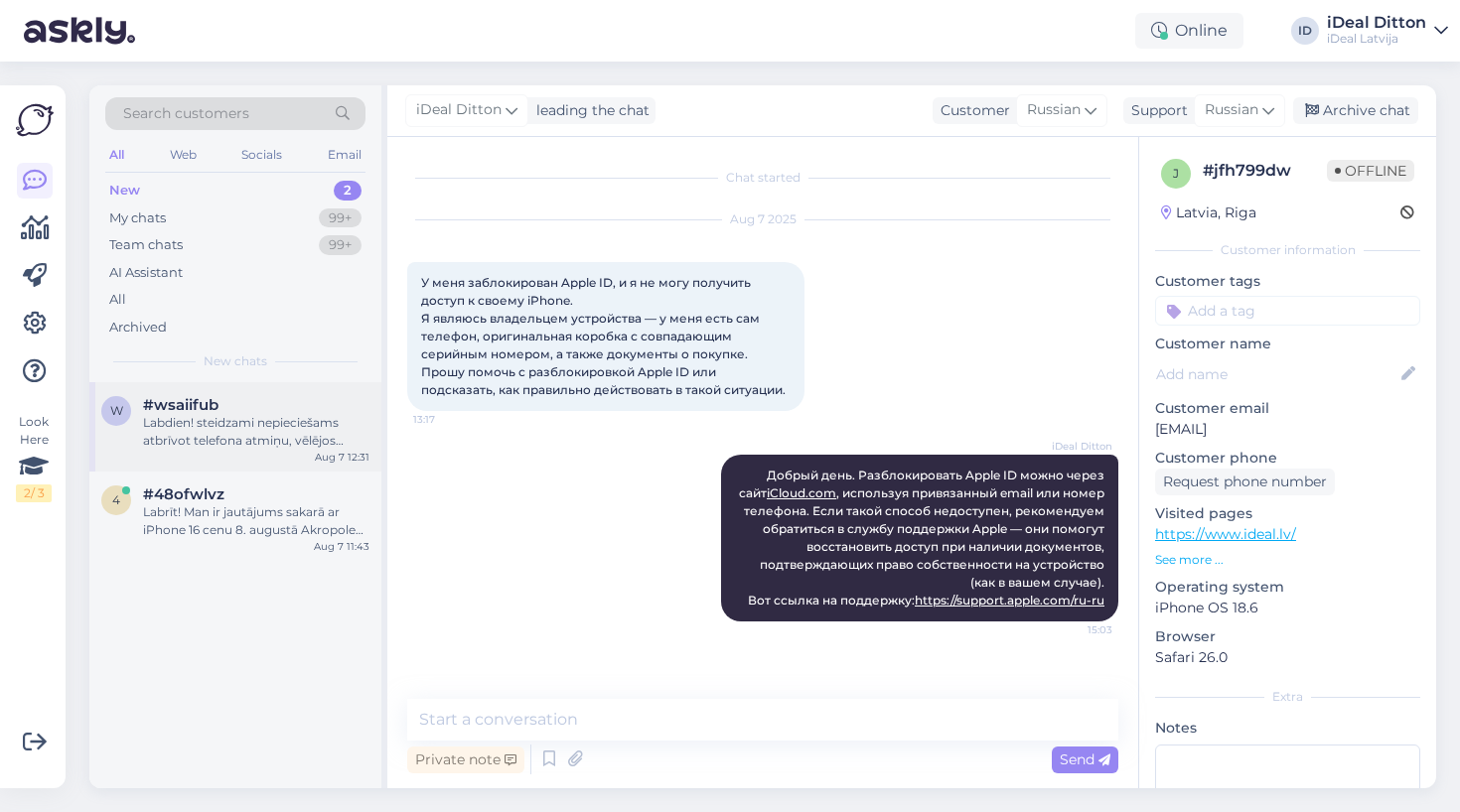click on "#wsaiifub" at bounding box center [256, 405] 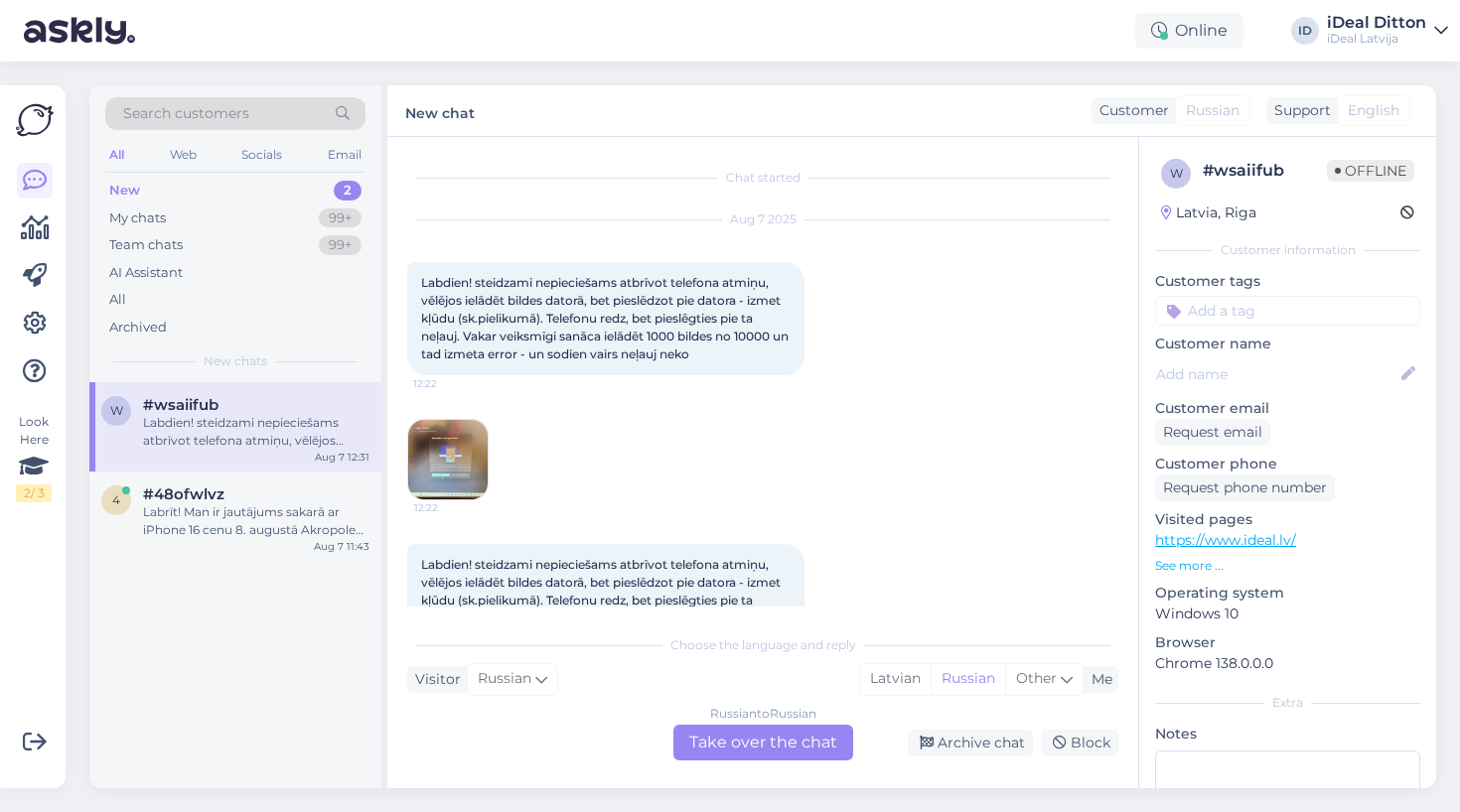 scroll, scrollTop: 72, scrollLeft: 0, axis: vertical 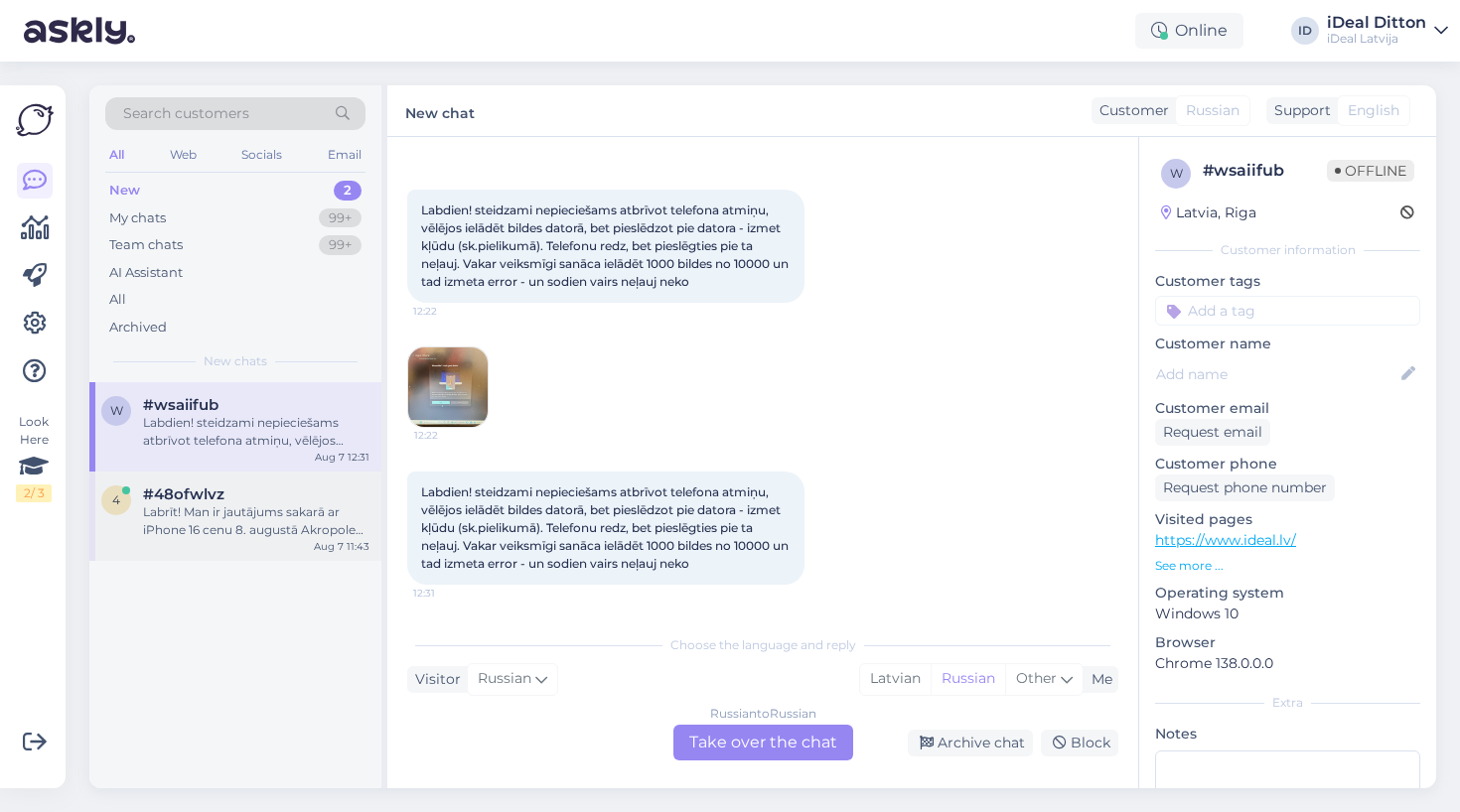 click on "#48ofwlvz" at bounding box center (256, 494) 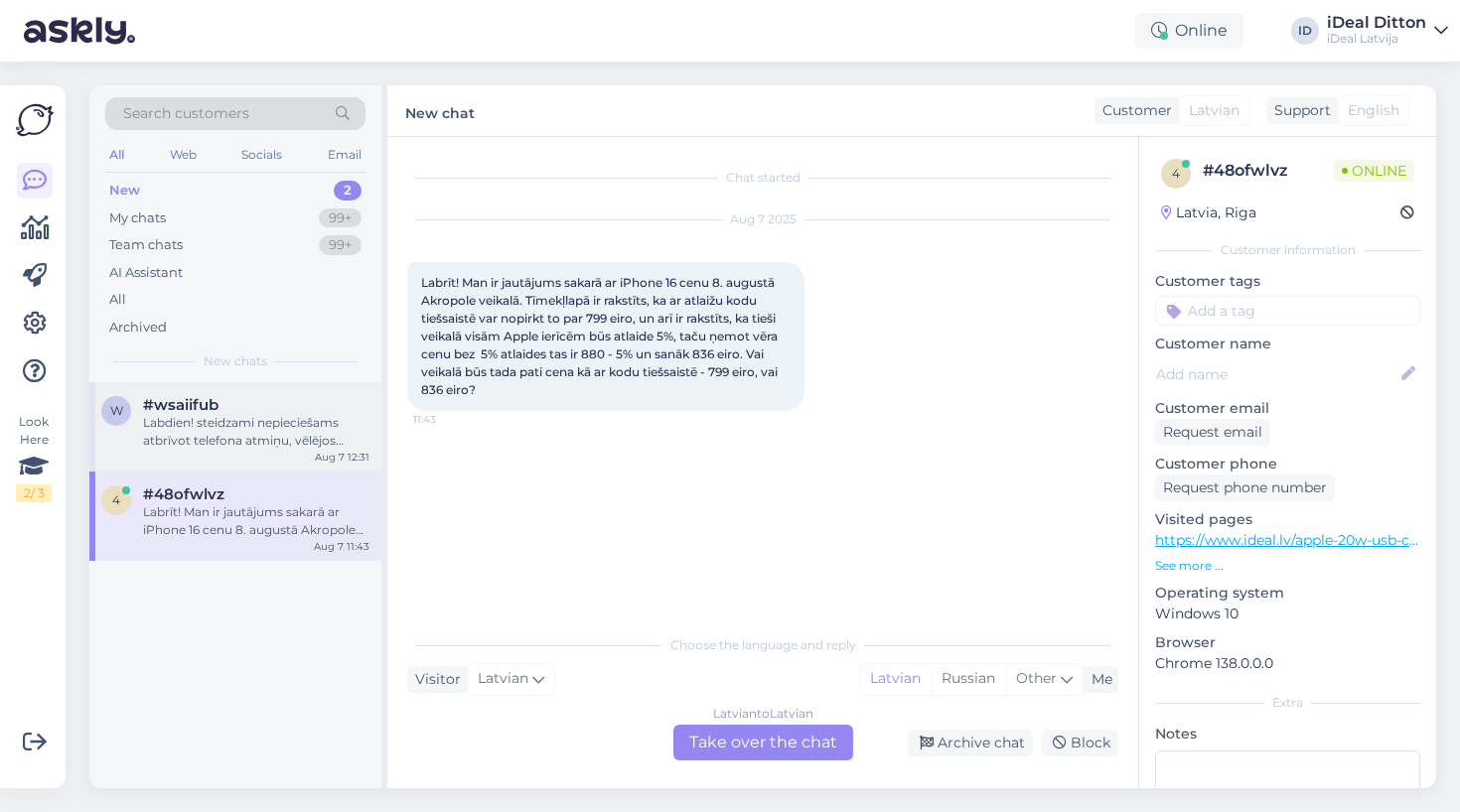 click on "Labdien! steidzami nepieciešams atbrīvot telefona atmiņu, vēlējos ielādēt bildes datorā, bet pieslēdzot pie datora - izmet kļūdu (sk.pielikumā). Telefonu redz, bet pieslēgties pie ta neļauj. Vakar veiksmīgi sanāca ielādēt 1000 bildes no 10000 un tad izmeta error - un sodien vairs neļauj neko" at bounding box center [256, 432] 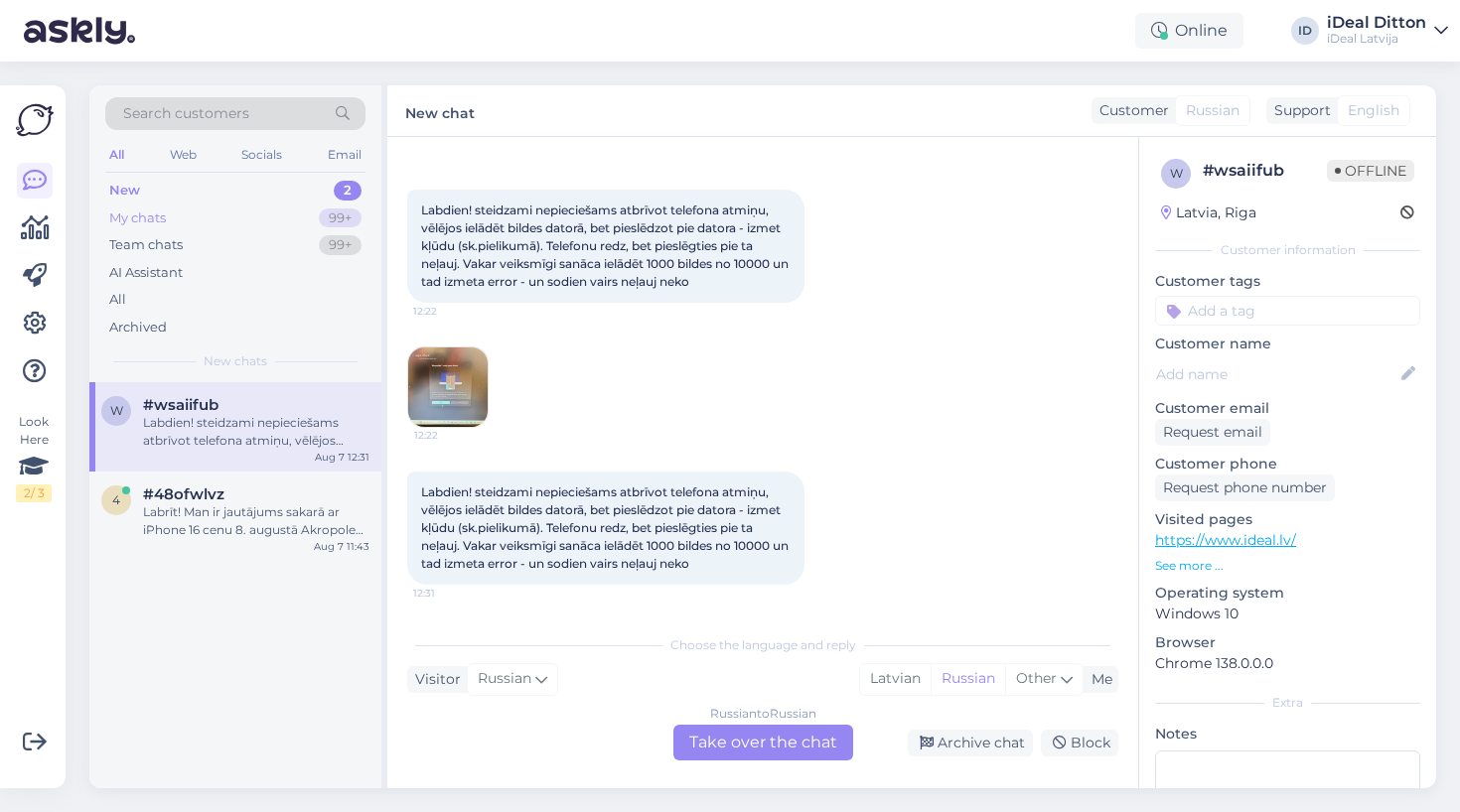 click on "My chats" at bounding box center (137, 218) 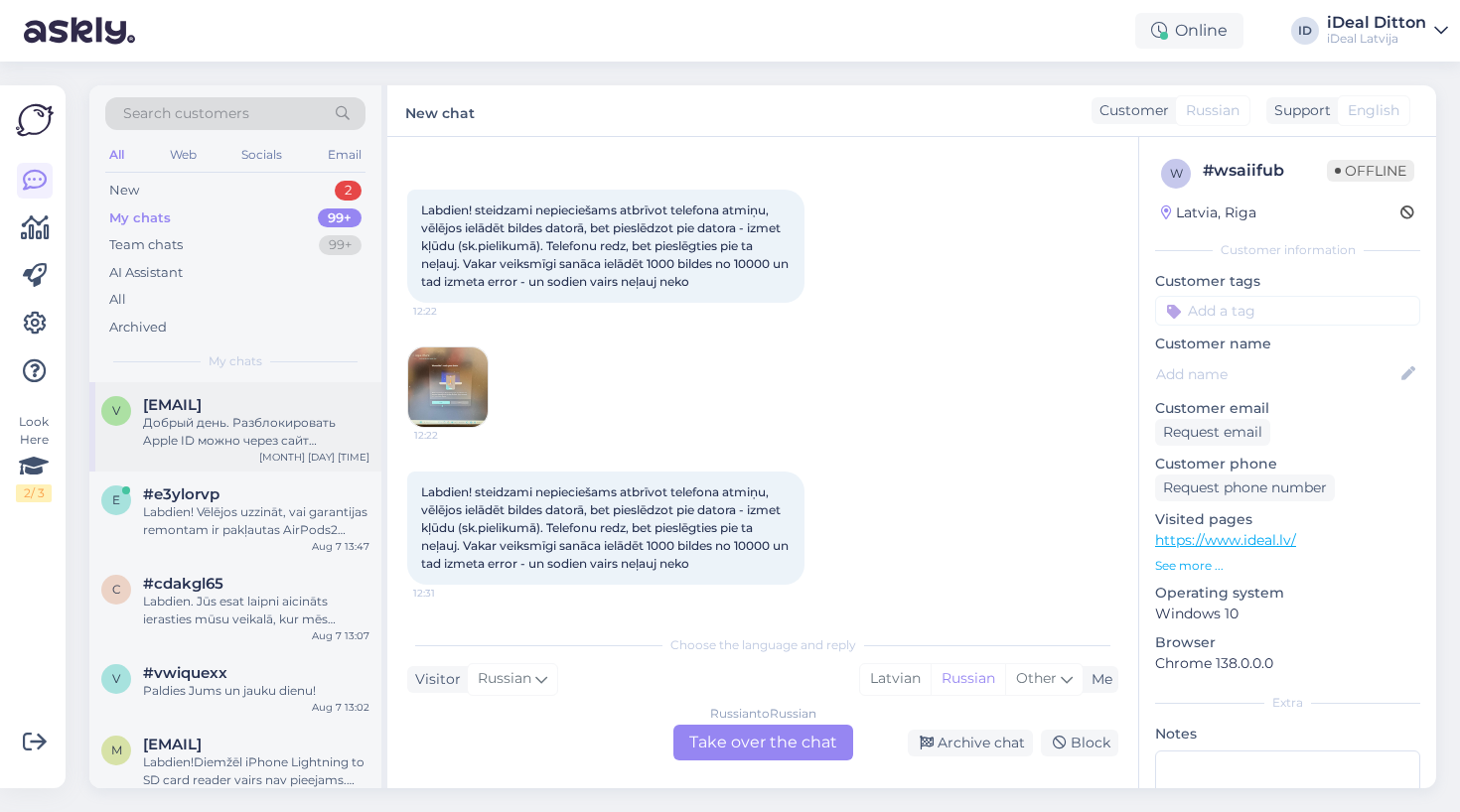 click on "Добрый день. Разблокировать Apple ID можно через сайт iCloud.com, используя привязанный email или номер телефона. Если такой способ недоступен, рекомендуем обратиться в службу поддержки Apple — они помогут восстановить доступ при наличии документов, подтверждающих право собственности на устройство (как в вашем случае).
Вот ссылка на поддержку: https://support.apple.com/ru-ru" at bounding box center [256, 432] 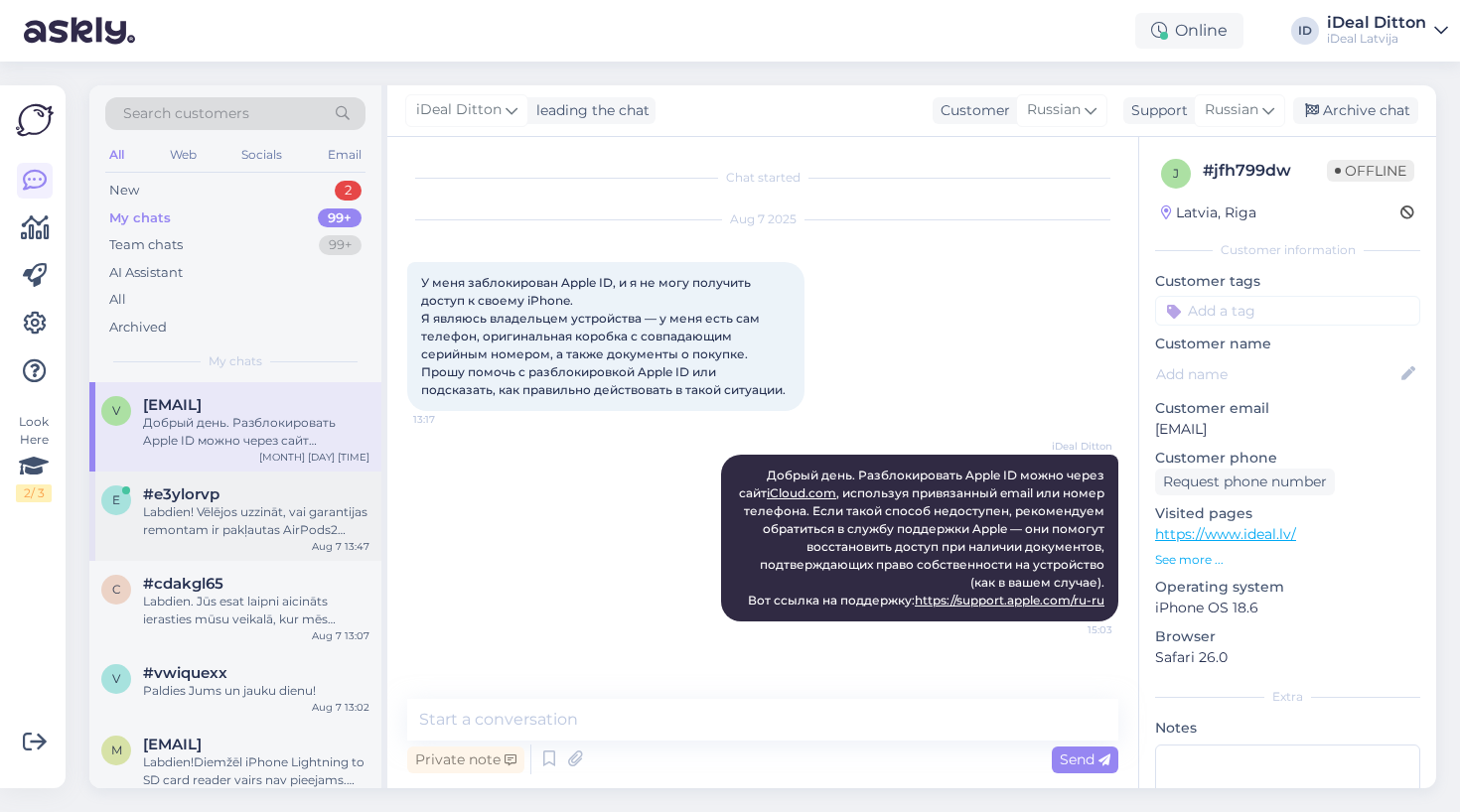 click on "Labdien! Vēlējos uzzināt, vai garantijas remontam ir pakļautas AirPods2 austiņas ar atskaņošanas defektu (labā austiņa darbojas divreiz klusāk nekā kreisā)." at bounding box center (256, 521) 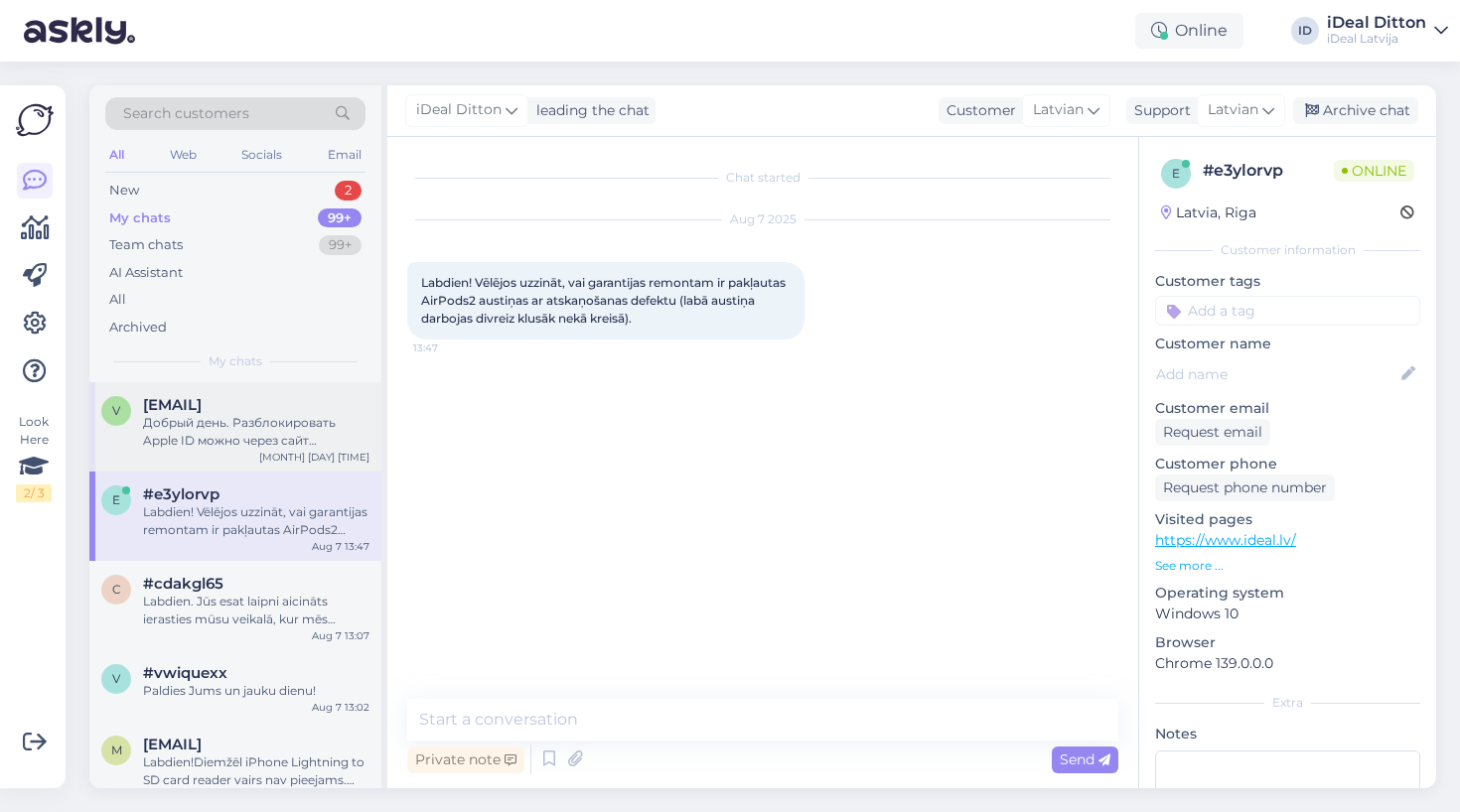 click on "Добрый день. Разблокировать Apple ID можно через сайт iCloud.com, используя привязанный email или номер телефона. Если такой способ недоступен, рекомендуем обратиться в службу поддержки Apple — они помогут восстановить доступ при наличии документов, подтверждающих право собственности на устройство (как в вашем случае).
Вот ссылка на поддержку: https://support.apple.com/ru-ru" at bounding box center [256, 432] 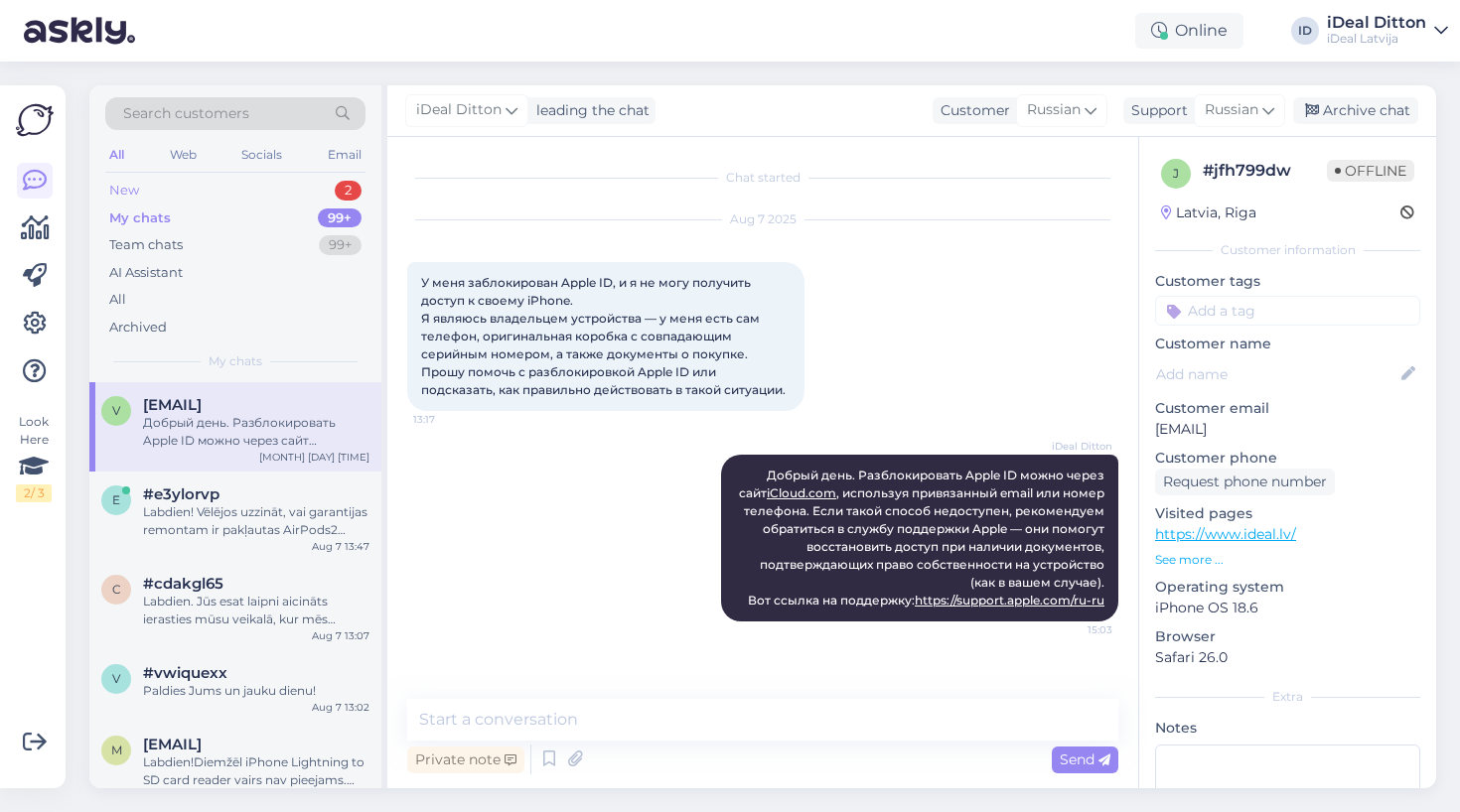 click on "New" at bounding box center [124, 191] 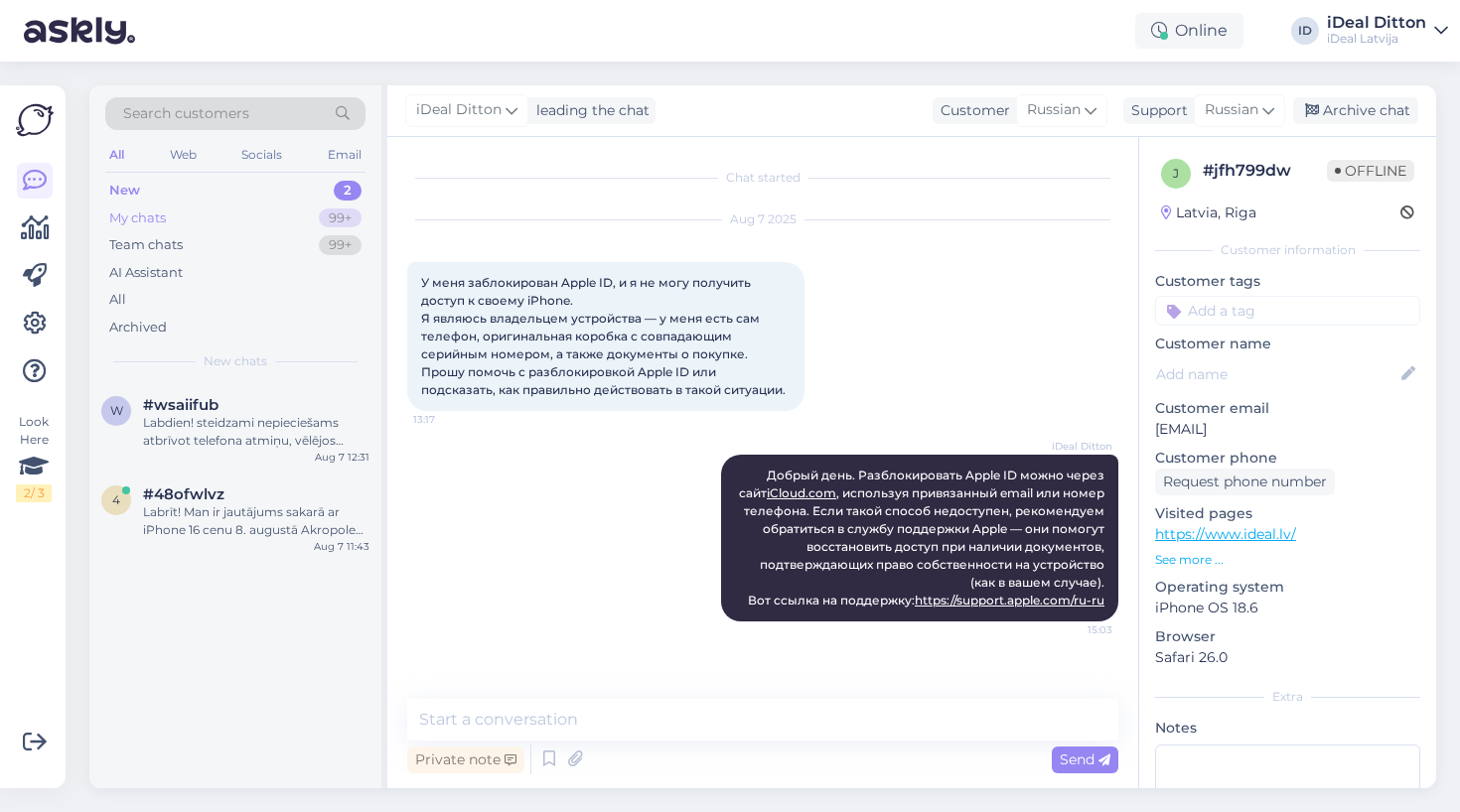click on "My chats" at bounding box center [137, 218] 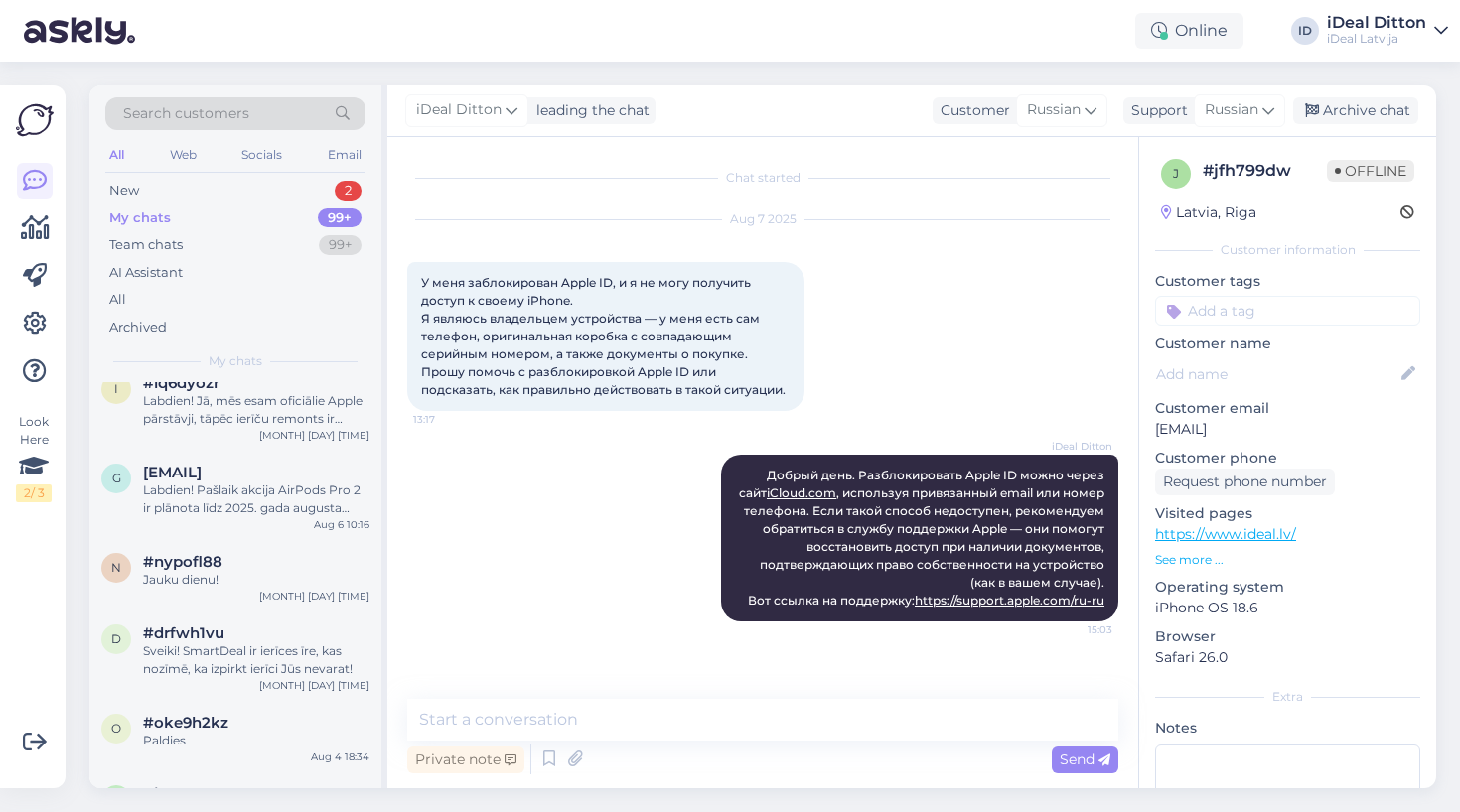 scroll, scrollTop: 1149, scrollLeft: 0, axis: vertical 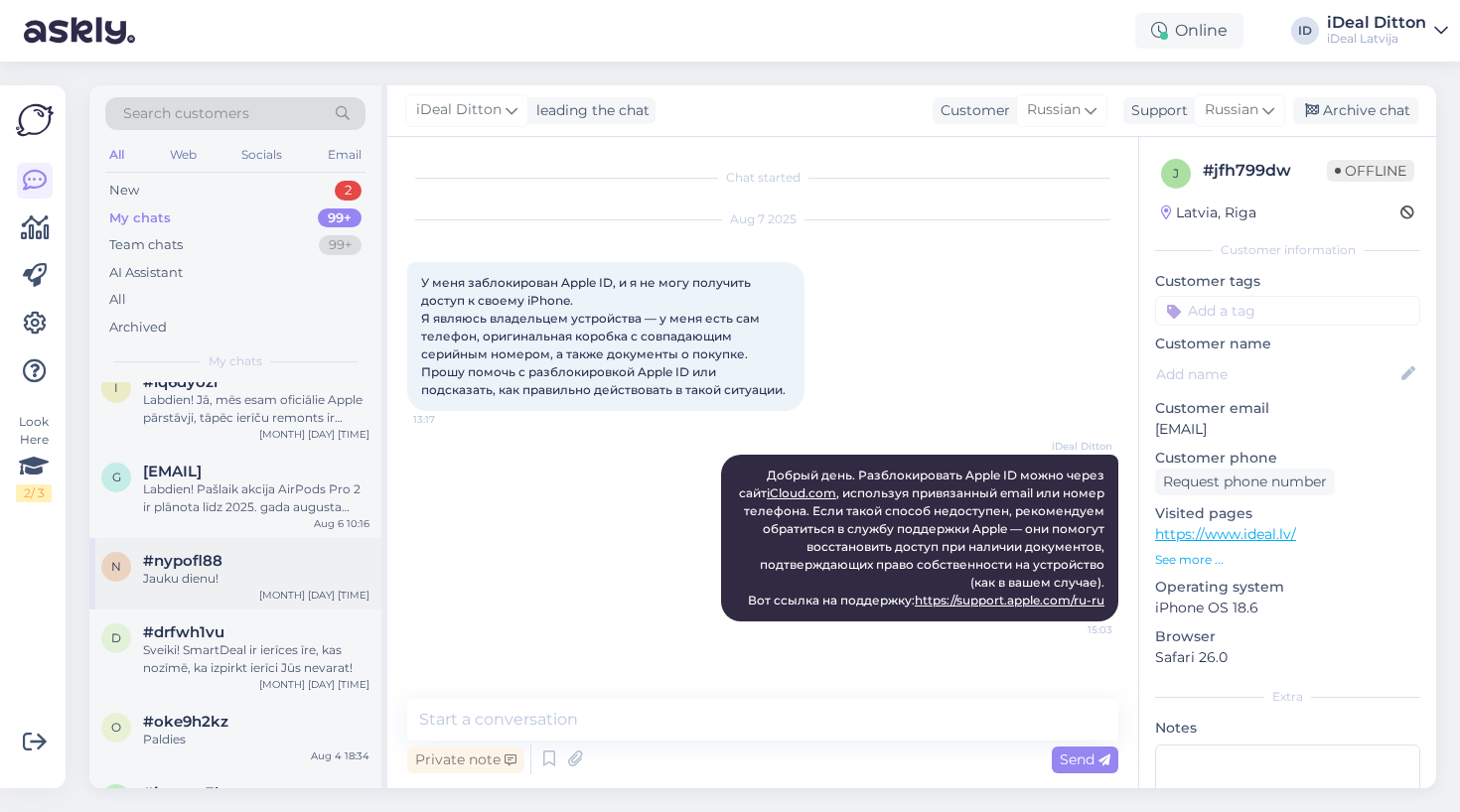 click on "n #[HASH] Jauku dienu! [MONTH] [DAY] [TIME]" at bounding box center [235, 574] 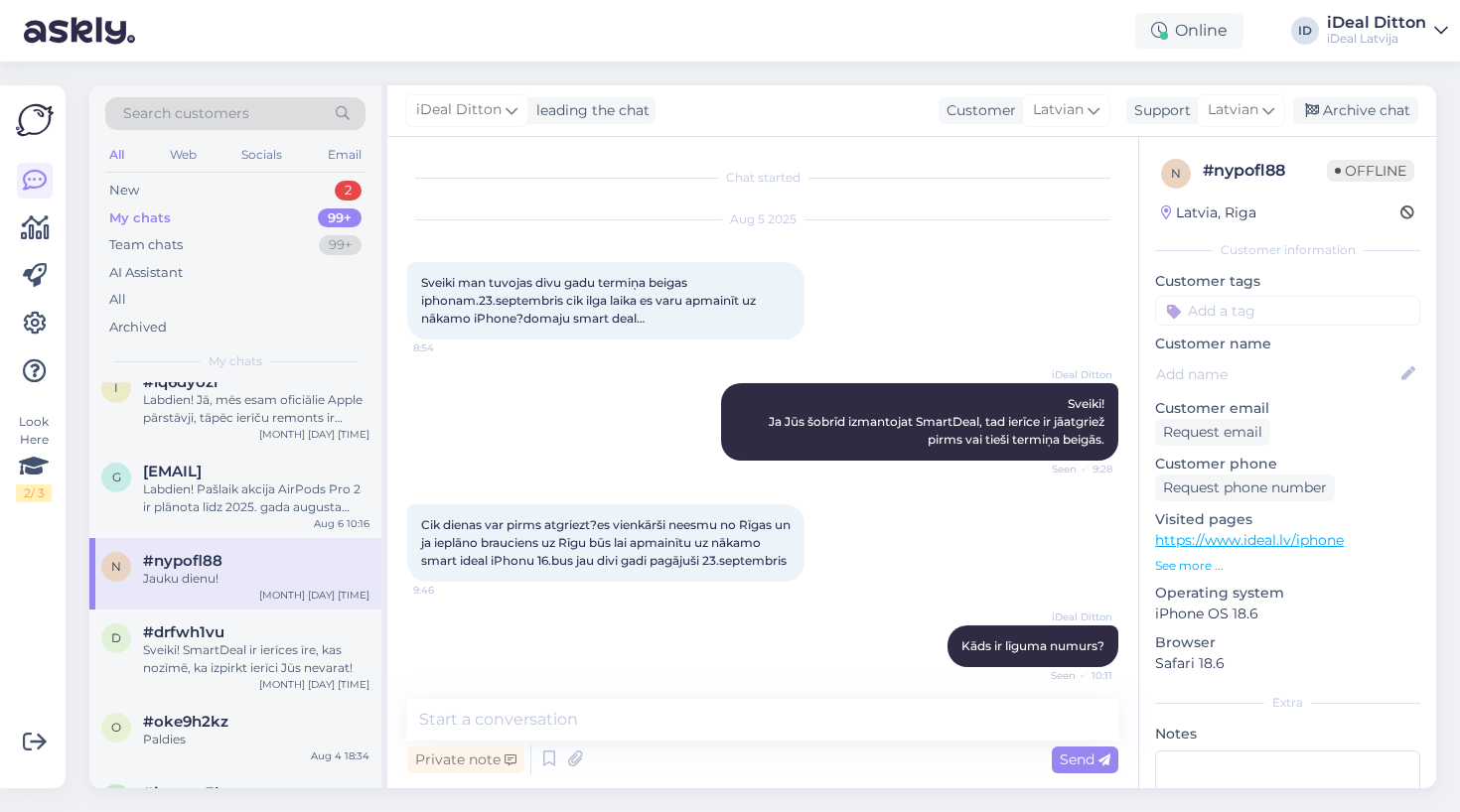 scroll, scrollTop: 842, scrollLeft: 0, axis: vertical 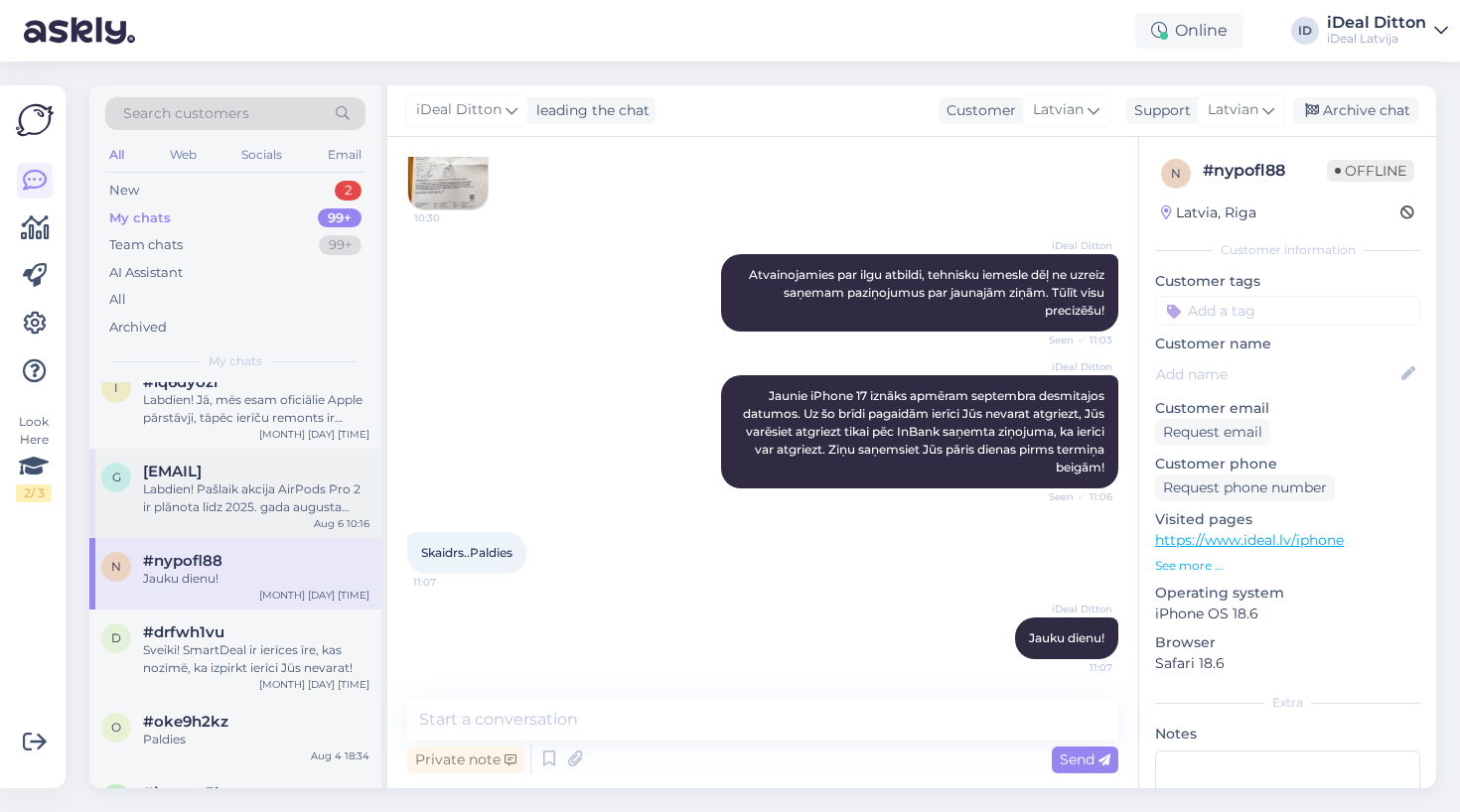 click on "Labdien! Pašlaik akcija AirPods Pro 2 ir plānota līdz 2025. gada augusta beigām, taču ierīču skaits ar atlaidi ir ierobežots – iesakām izmantot iespēju, kamēr piedāvājums ir spēkā." at bounding box center [256, 498] 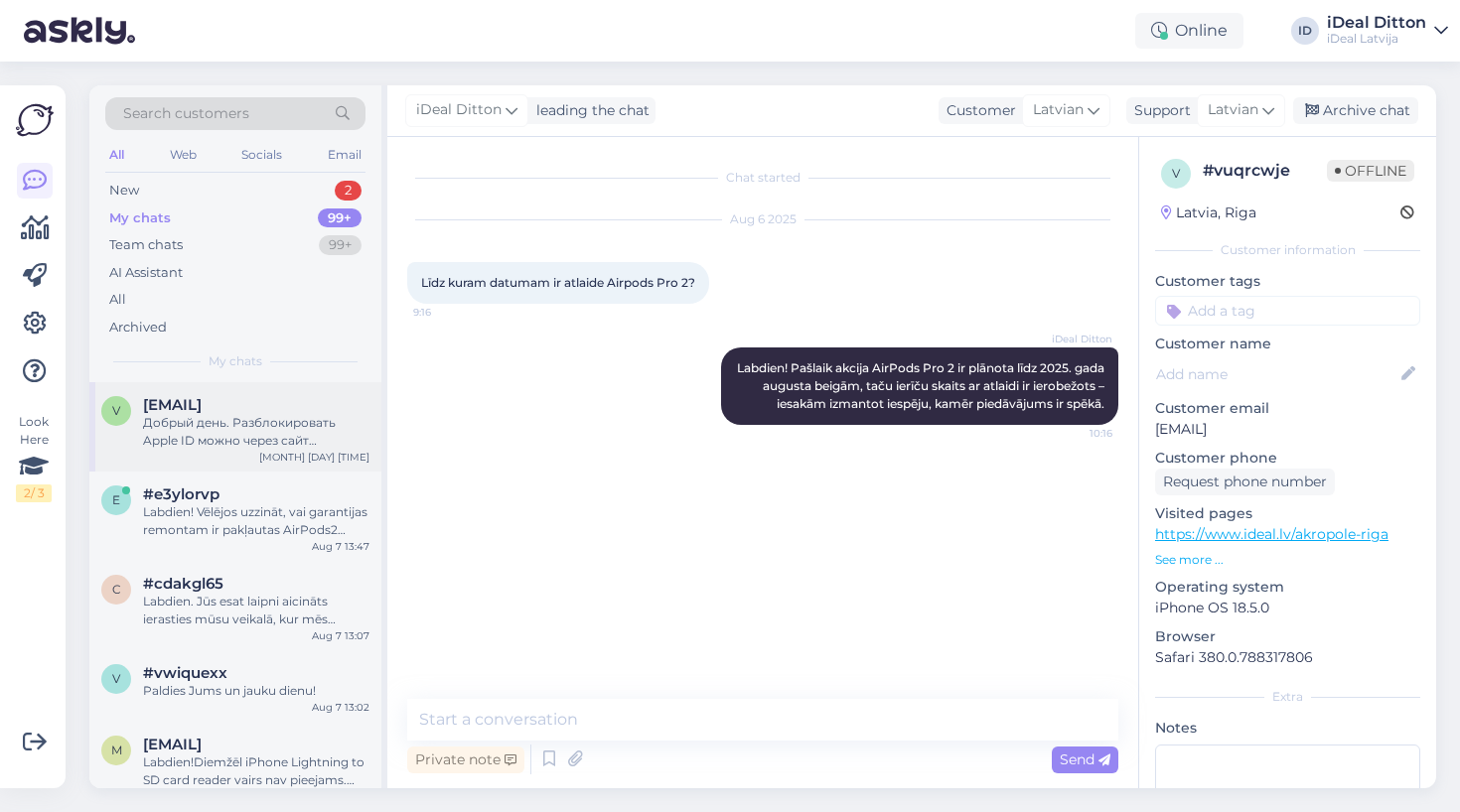 scroll, scrollTop: -1, scrollLeft: 0, axis: vertical 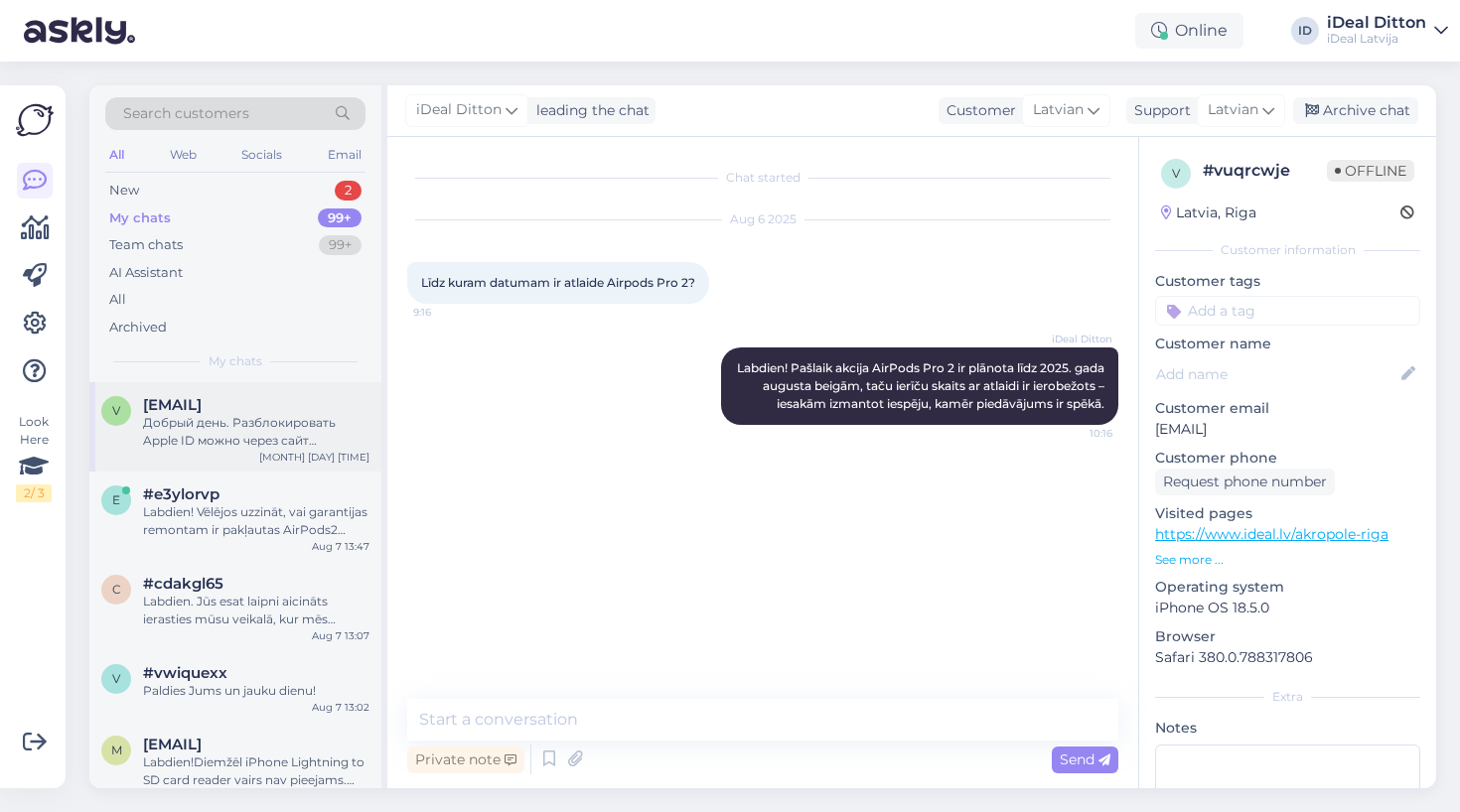 click on "v [EMAIL] Добрый день. Разблокировать Apple ID можно через сайт iCloud.com, используя привязанный email или номер телефона. Если такой способ недоступен, рекомендуем обратиться в службу поддержки Apple — они помогут восстановить доступ при наличии документов, подтверждающих право собственности на устройство (как в вашем случае).
Вот ссылка на поддержку: https://support.apple.com/ru-ru [MONTH] [DAY] [TIME]" at bounding box center [235, 427] 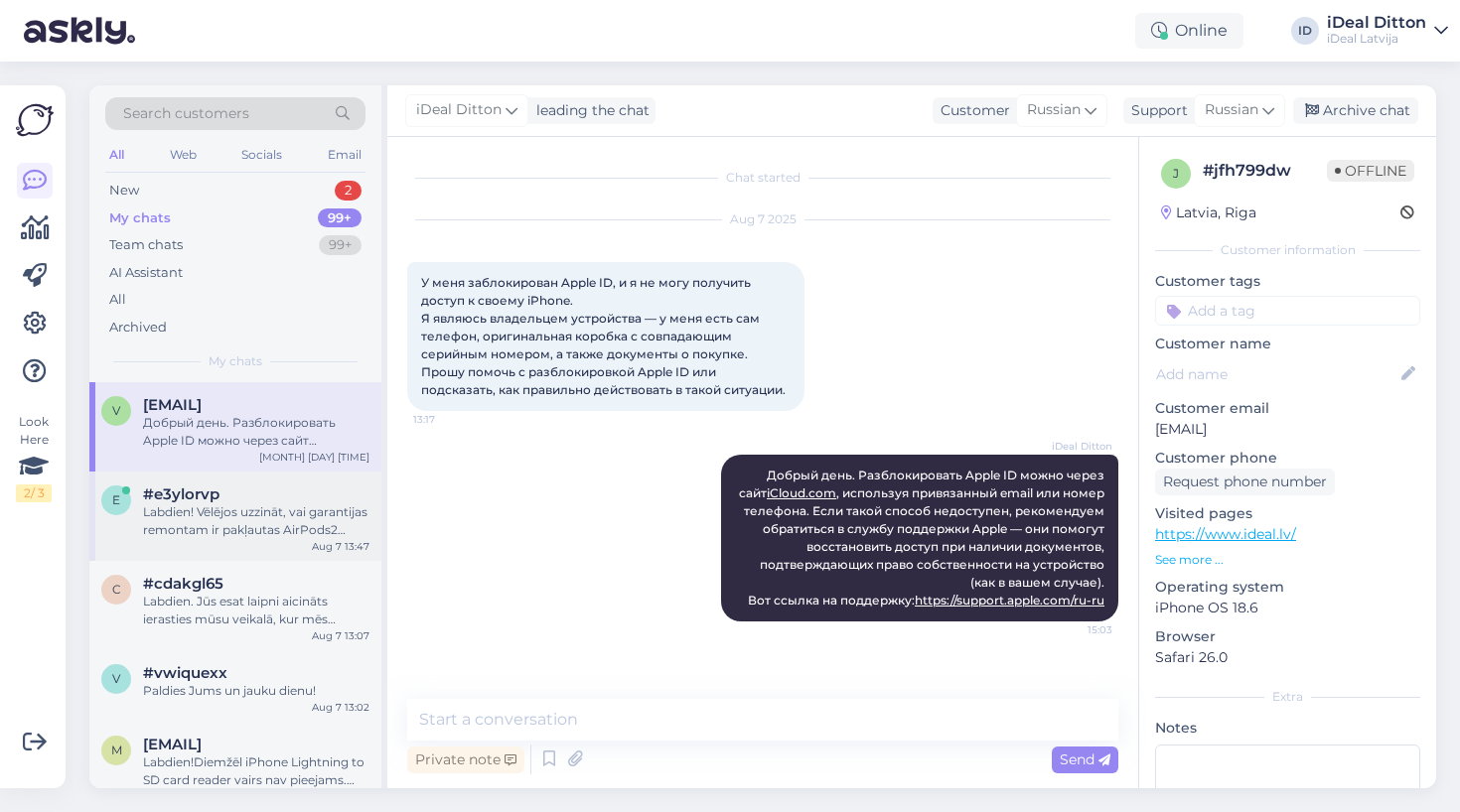 click on "Labdien! Vēlējos uzzināt, vai garantijas remontam ir pakļautas AirPods2 austiņas ar atskaņošanas defektu (labā austiņa darbojas divreiz klusāk nekā kreisā)." at bounding box center (256, 521) 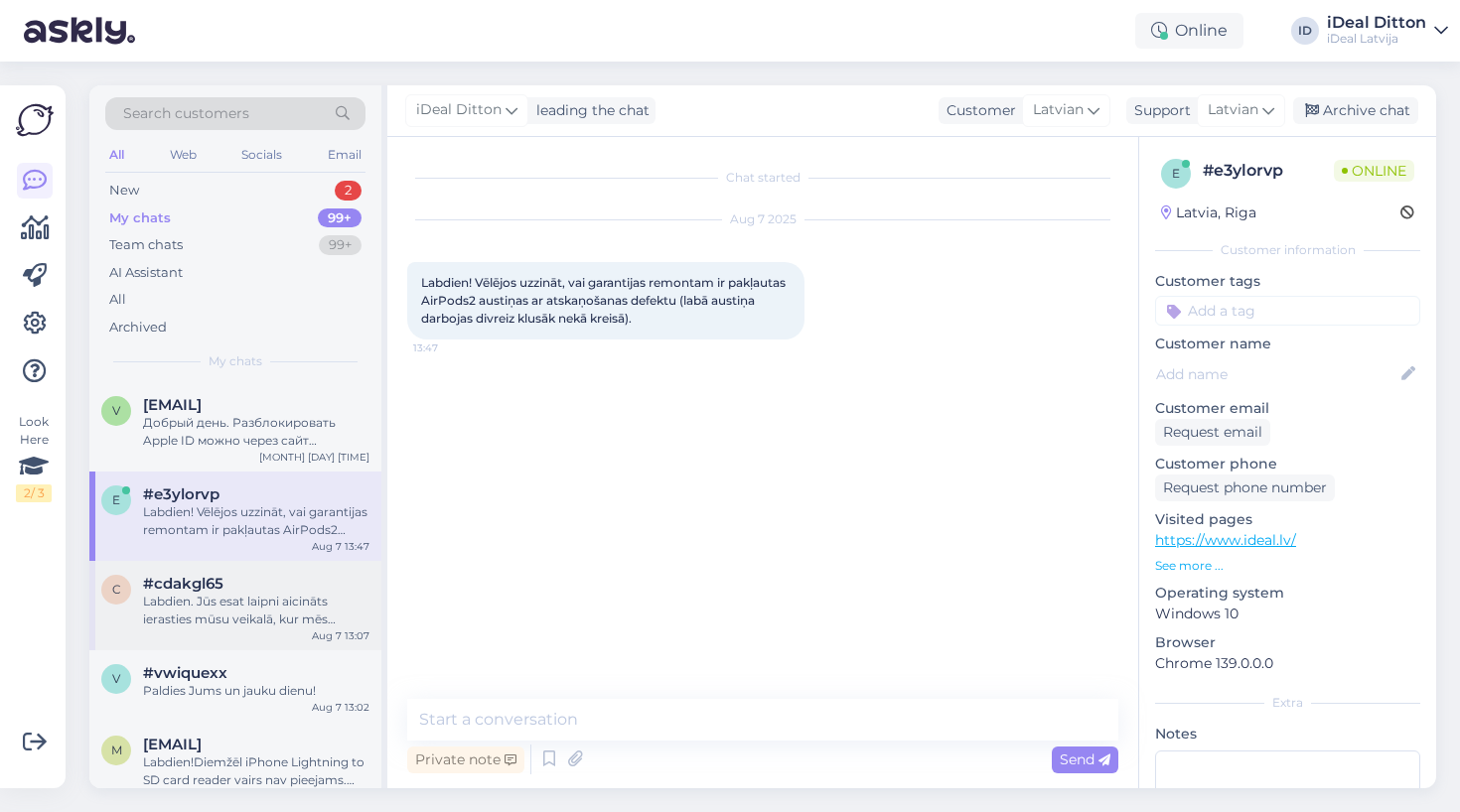 click on "Labdien. Jūs esat laipni aicināts ierasties mūsu veikalā, kur mēs varēsim novērtēt Jūsu iPhone 14 Plus ierīci uz vietas – tas aizņems aptuveni 3–4 minūtes. Atlaides apmērs būs atkarīgs no ierīces stāvokļa." at bounding box center [256, 610] 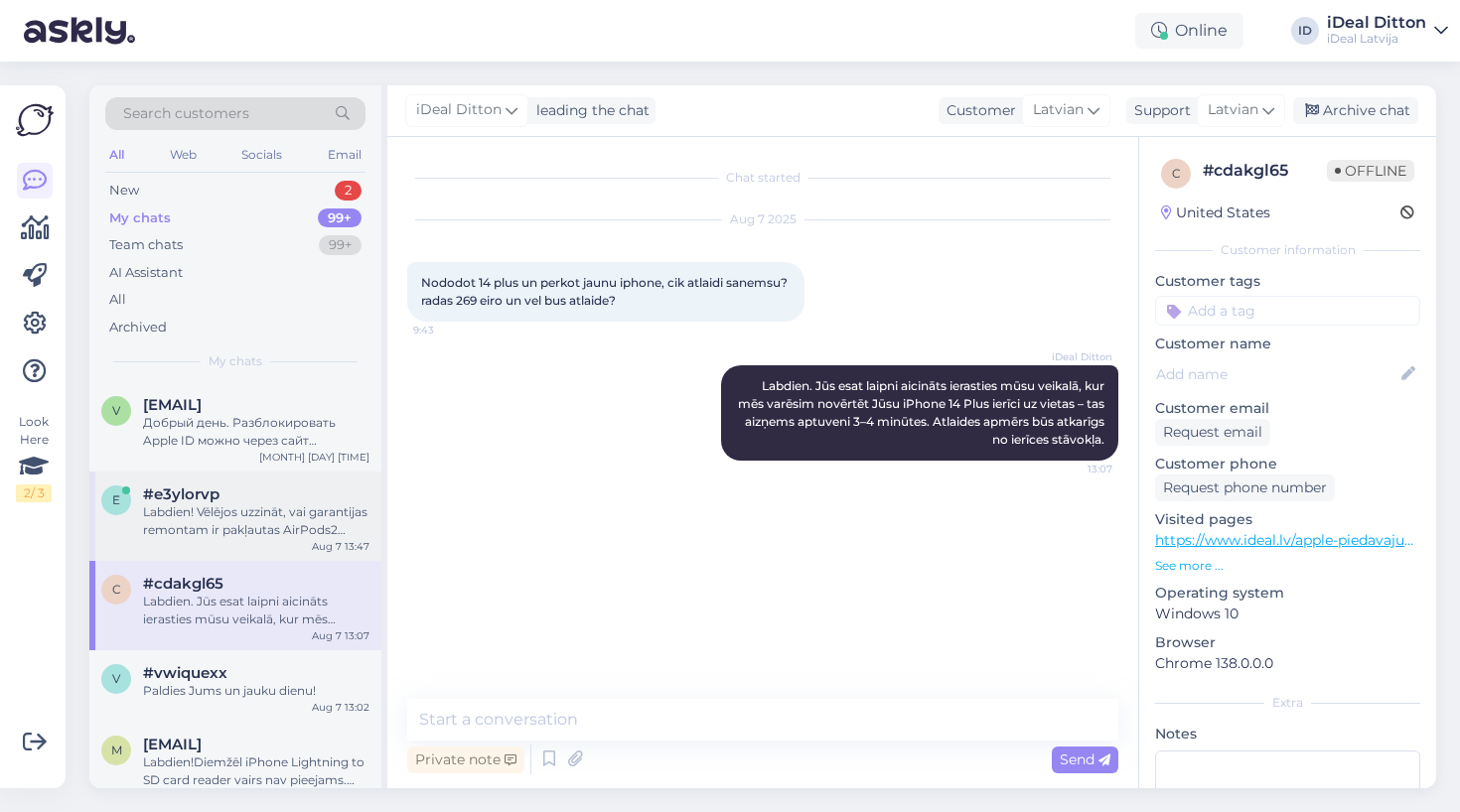 click on "#e3ylorvp" at bounding box center (256, 494) 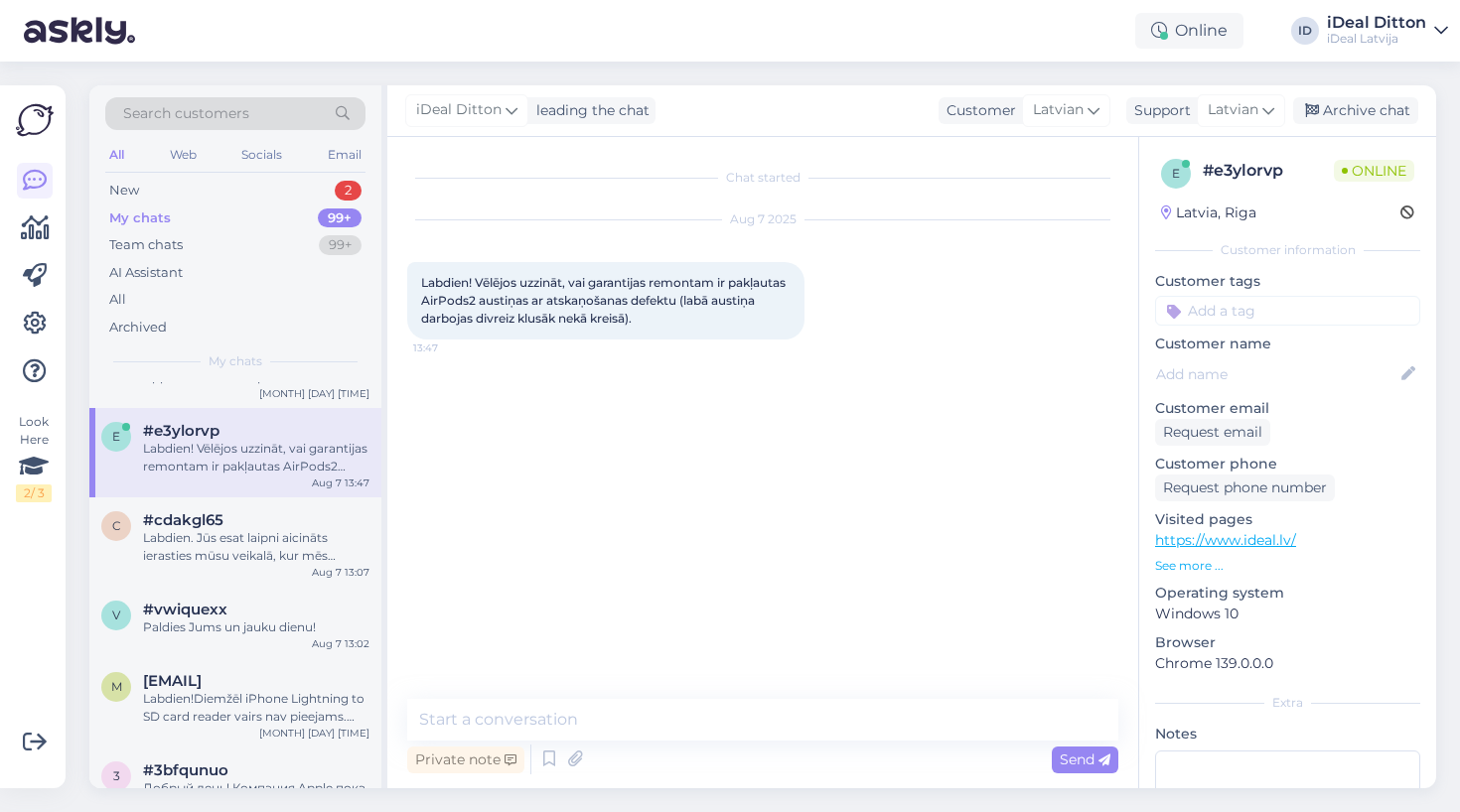 scroll, scrollTop: 72, scrollLeft: 0, axis: vertical 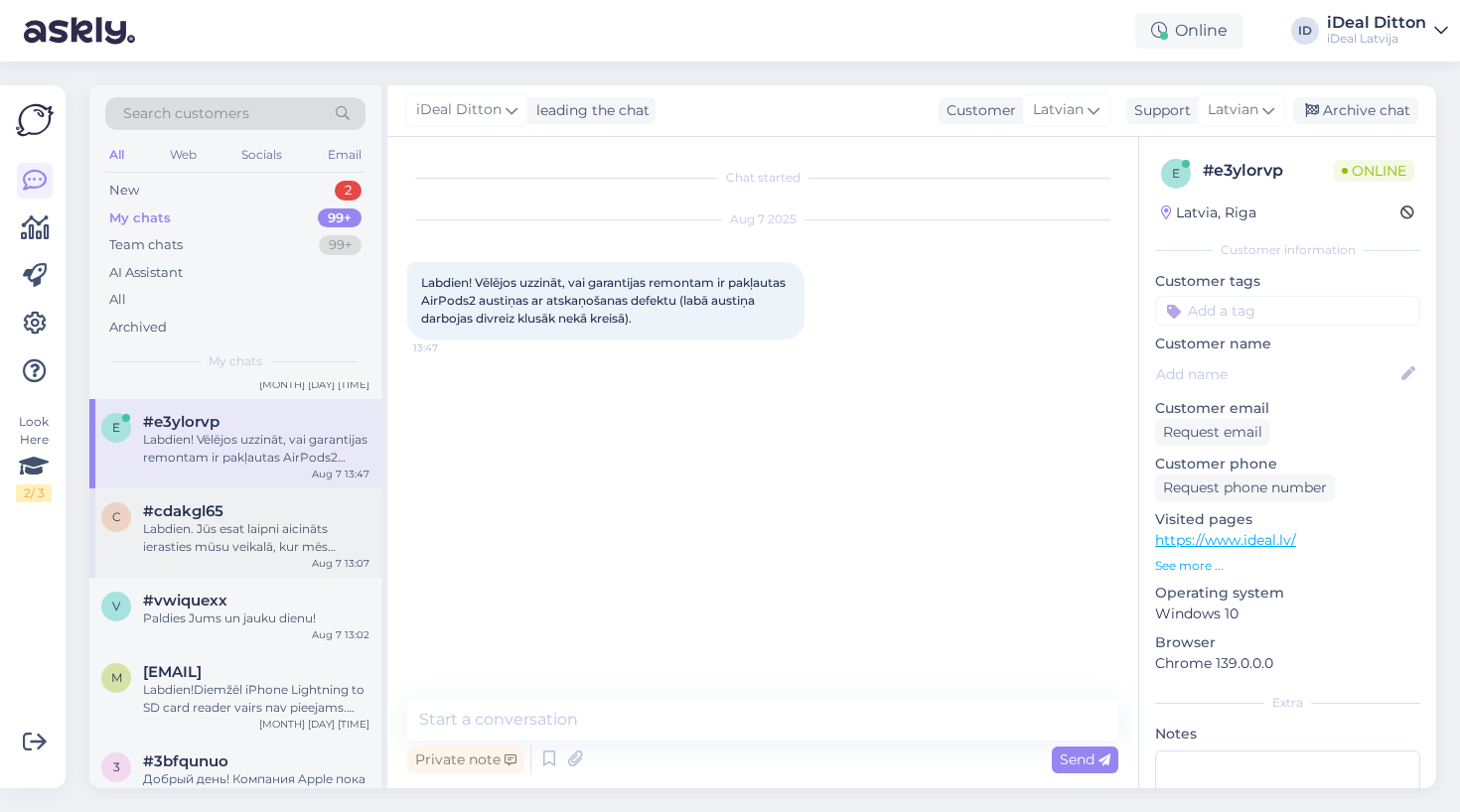 click on "Labdien. Jūs esat laipni aicināts ierasties mūsu veikalā, kur mēs varēsim novērtēt Jūsu iPhone 14 Plus ierīci uz vietas – tas aizņems aptuveni 3–4 minūtes. Atlaides apmērs būs atkarīgs no ierīces stāvokļa." at bounding box center (256, 538) 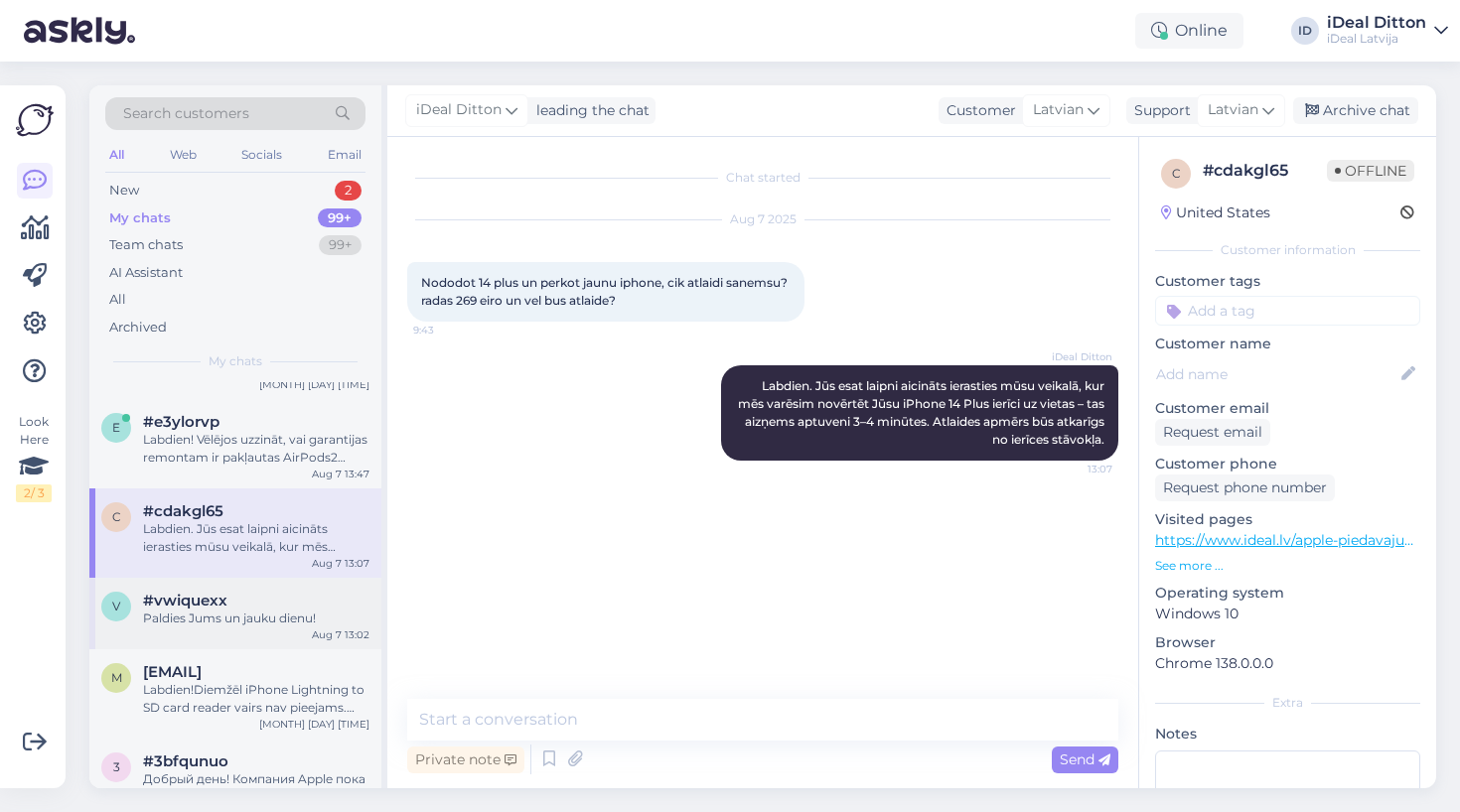 click on "Paldies Jums un jauku dienu!" at bounding box center [256, 618] 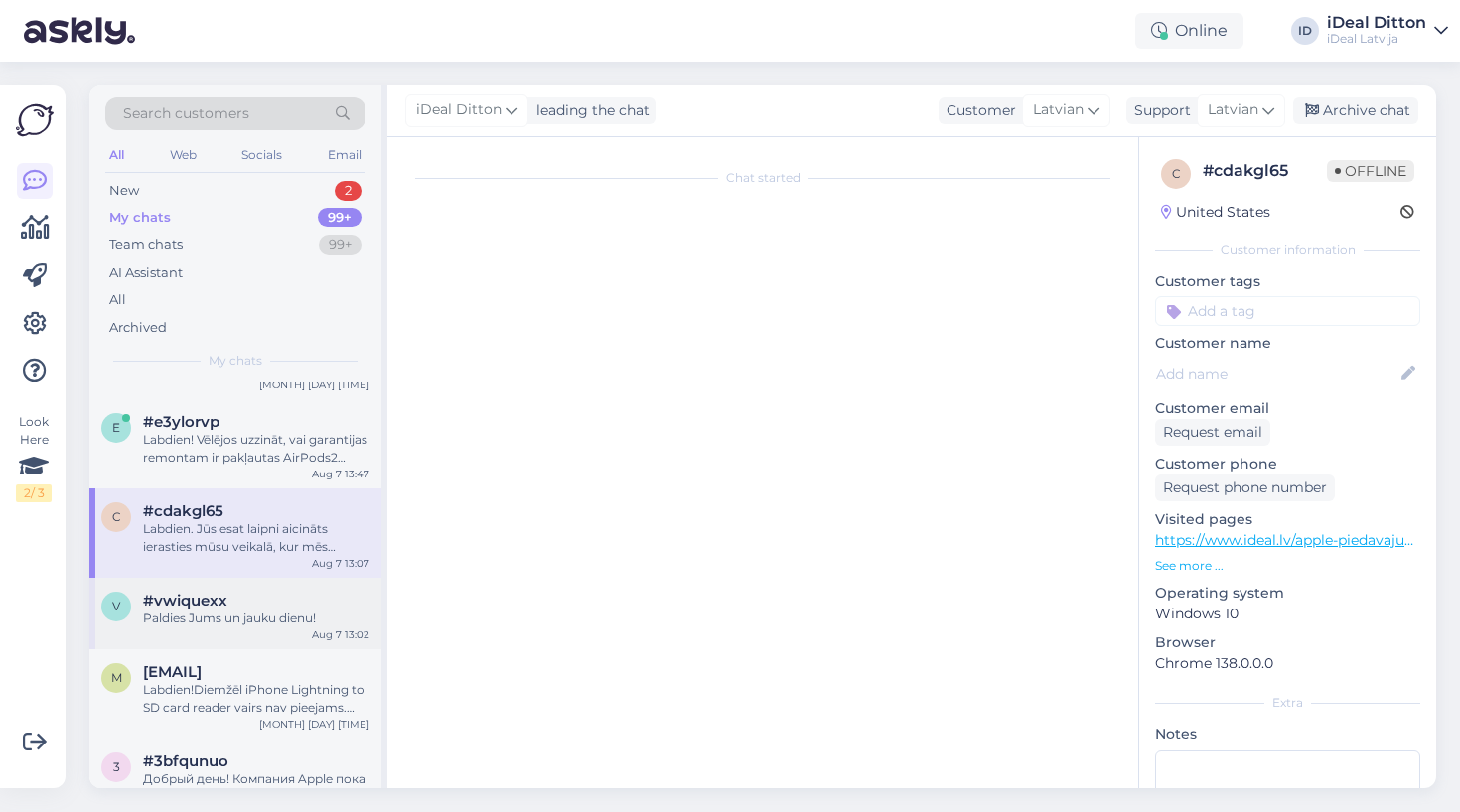 scroll, scrollTop: 457, scrollLeft: 0, axis: vertical 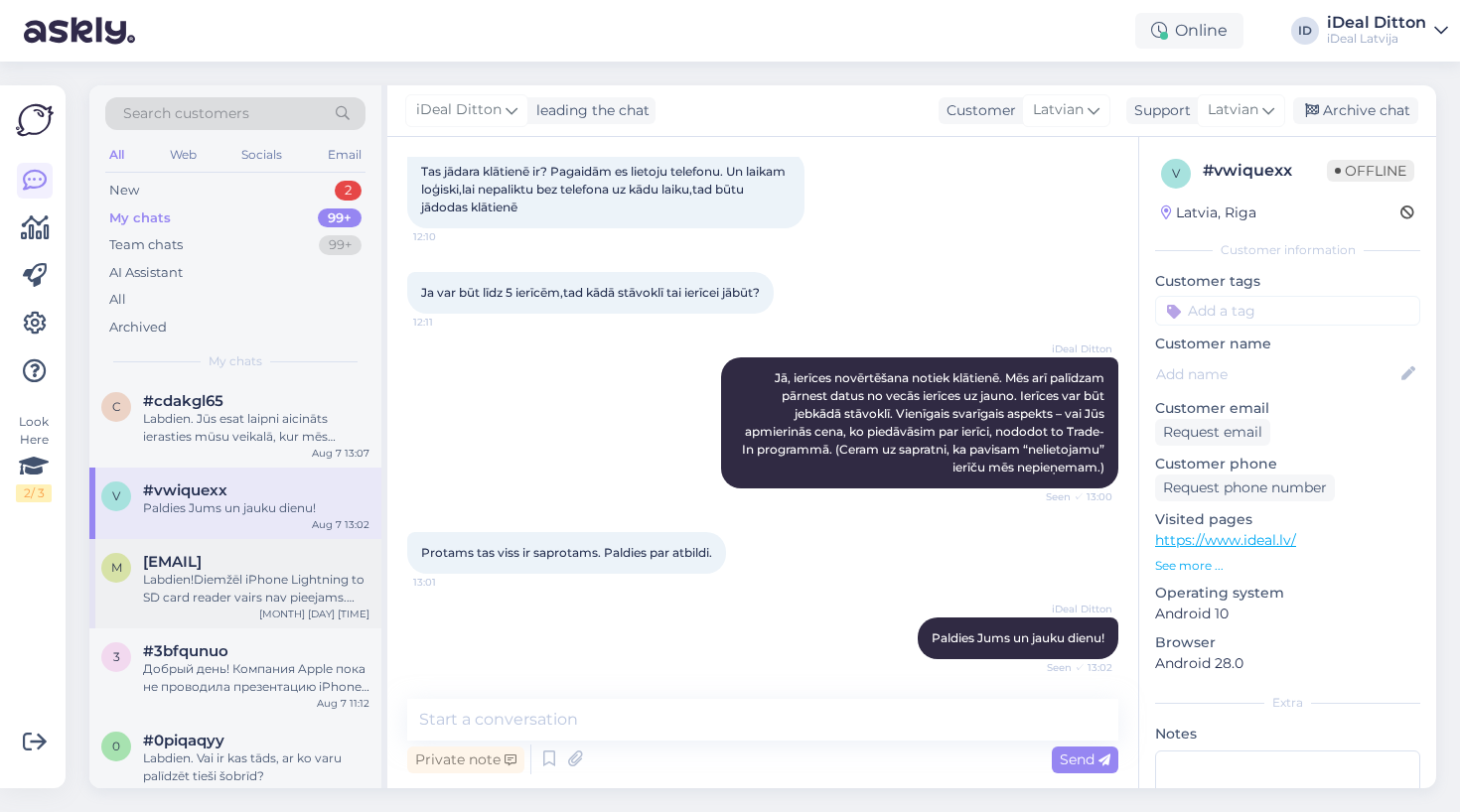 click on "Labdien!Diemžēl iPhone Lightning to SD card reader vairs nav pieejams. Šobrīd pieejami tikai šādi Lightning adapteri — lūk, saite: https://www.ideal.lv/catalogsearch/result/?q=adapter+lightning+
Ja būs nepieciešama palīdzība ar izvēli vai alternatīvu — droši rakstiet!" at bounding box center (256, 589) 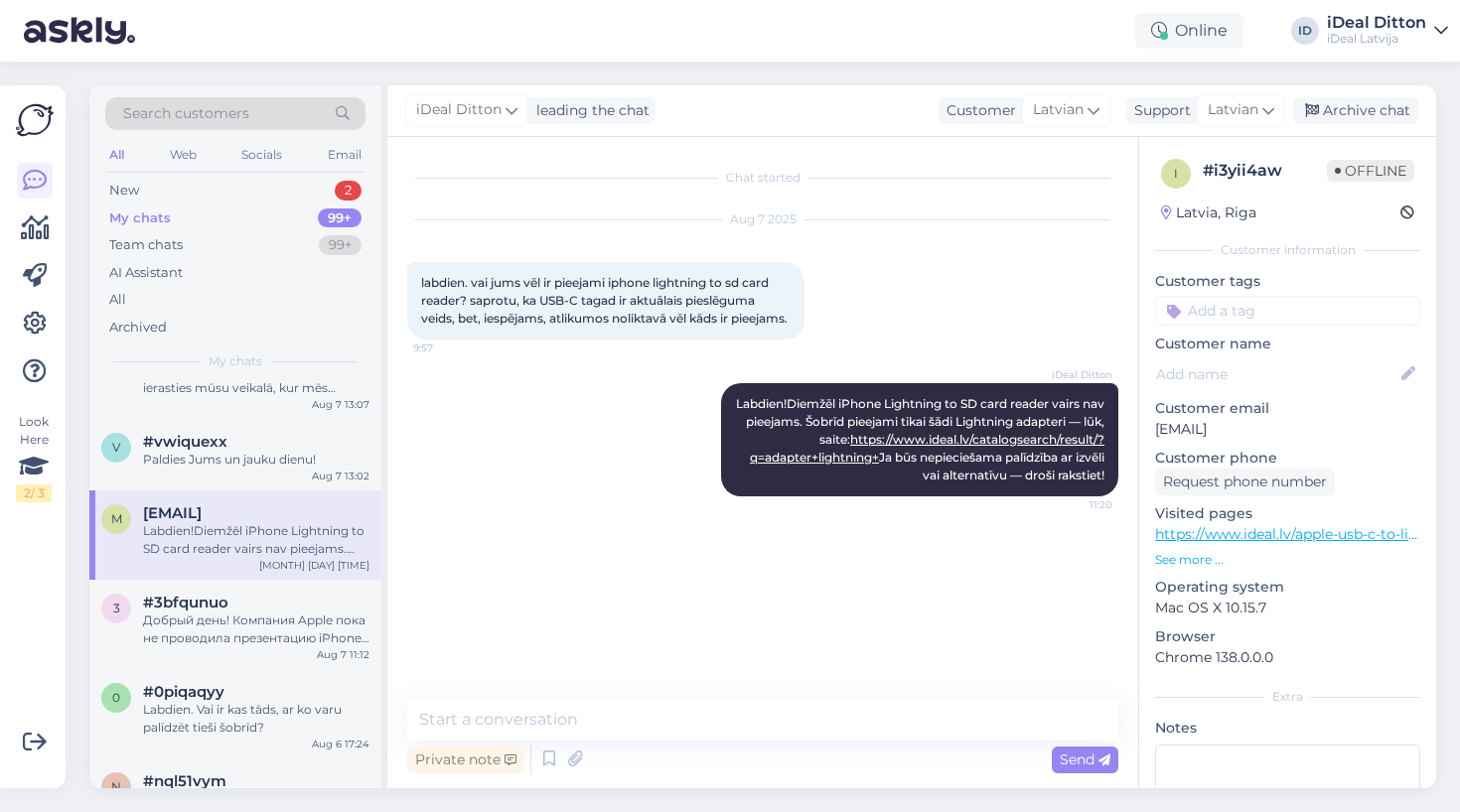 scroll, scrollTop: 281, scrollLeft: 0, axis: vertical 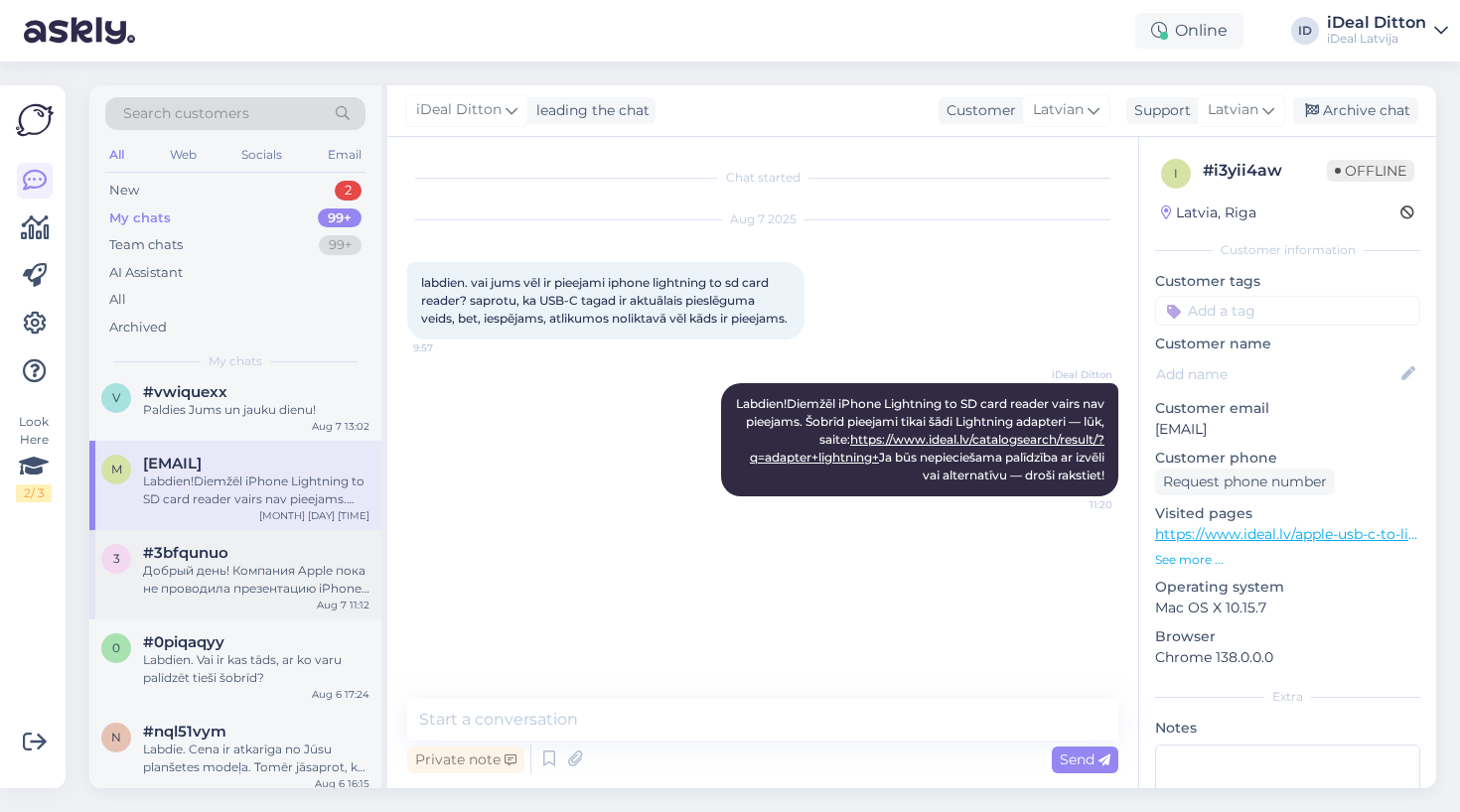 click on "Добрый день! Компания Apple пока не проводила презентацию iPhone 17, поэтому точной информации о дате выхода и стоимости, к сожалению, нет. Как только появятся официальные данные, мы обязательно сообщим об этом. Следите за нашими обновлениями!" at bounding box center [256, 580] 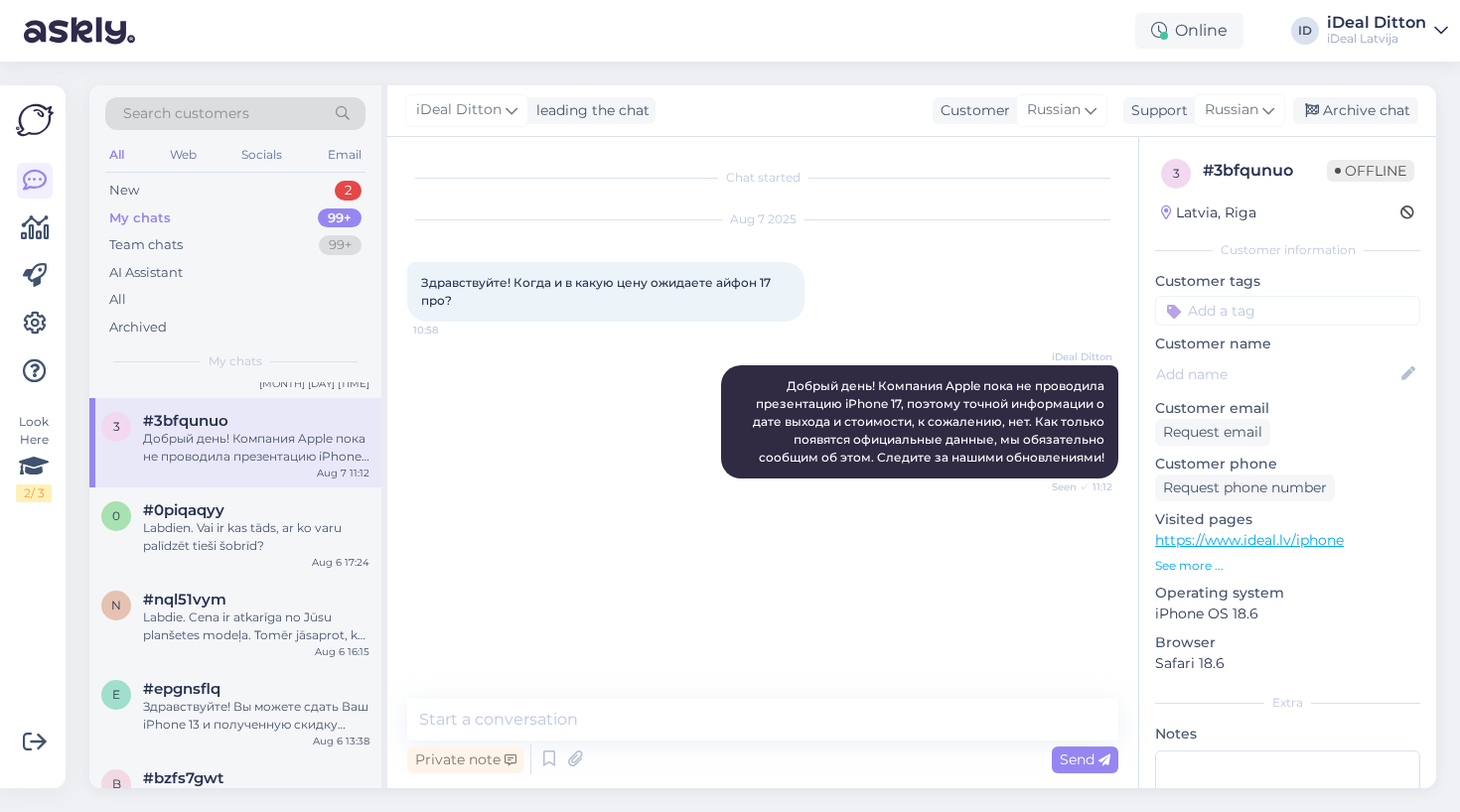 scroll, scrollTop: 414, scrollLeft: 0, axis: vertical 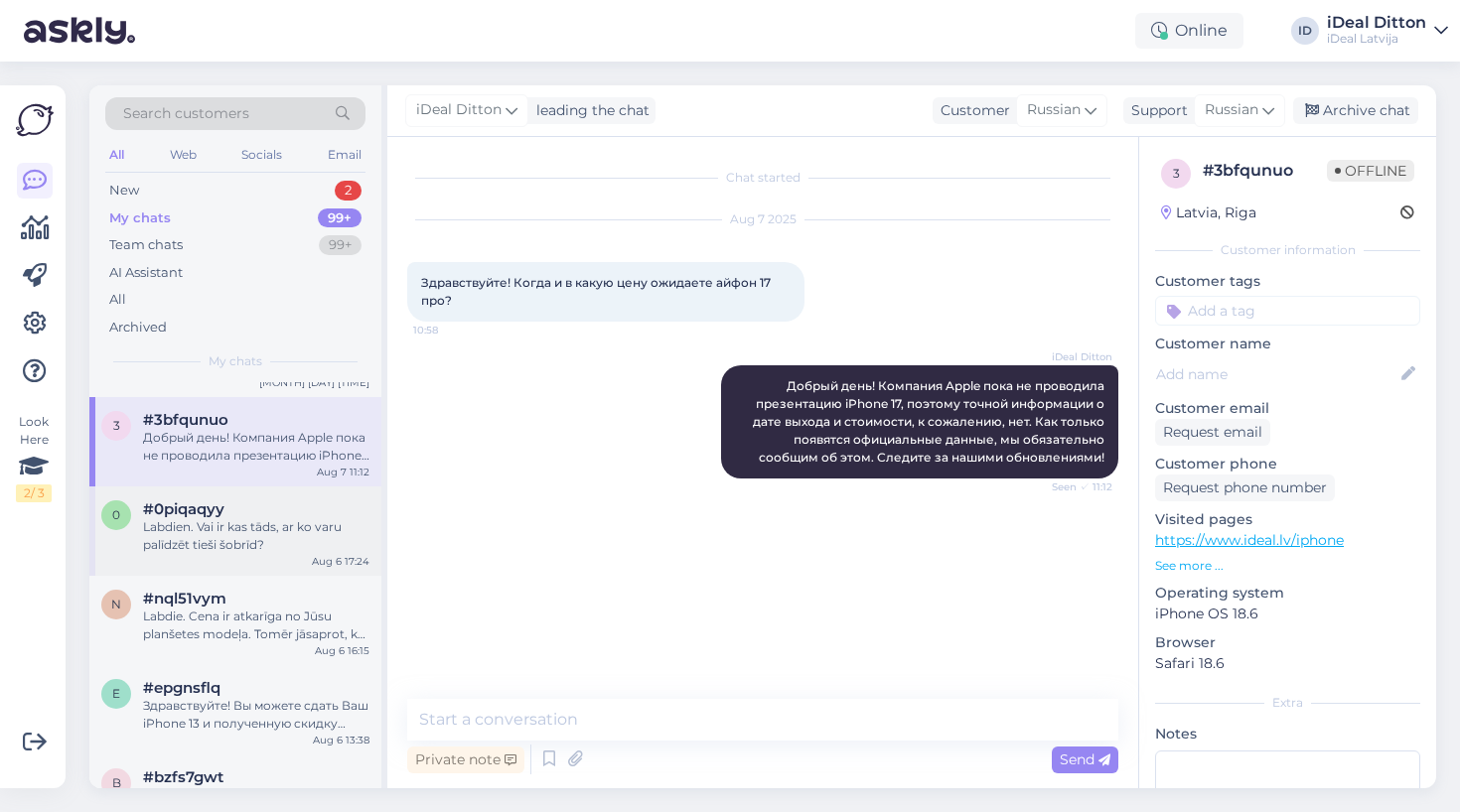click on "Labdien. Vai ir kas tāds, ar ko varu palīdzēt tieši šobrīd?" at bounding box center [256, 536] 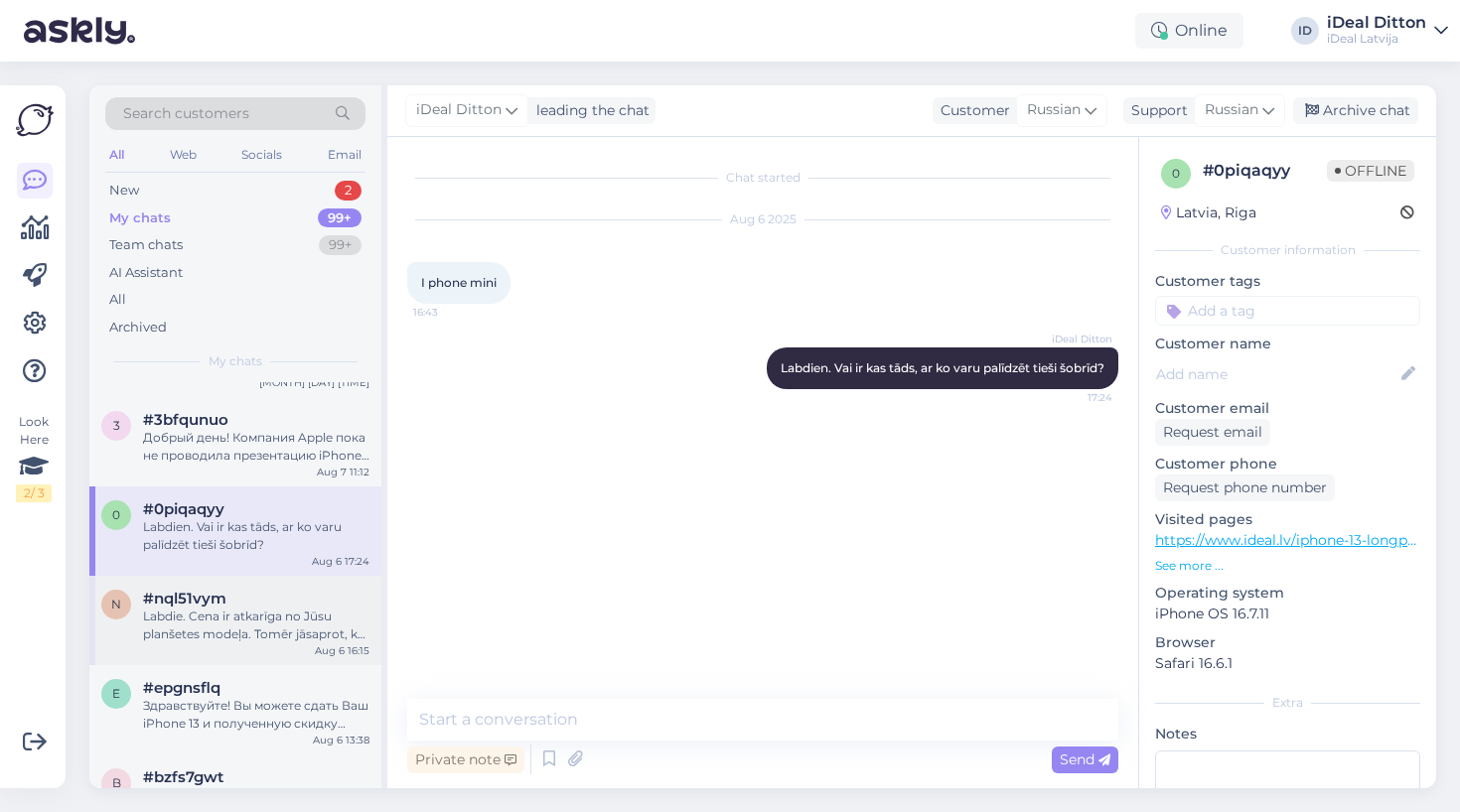 click on "Labdie. Cena ir atkarīga no Jūsu planšetes modeļa. Tomēr jāsaprot, ka planšetēm ekrāna remonts netiek veikts — bojājuma gadījumā ierīci vienmēr nomaina pret jaunu. Praksē vienīgā detaļa, kuru parasti maina, ir baterija. Lūdzu, atsūtiet savas planšetes modeli, lai varam precizēt nomaiņas iespējas un izmaksas." at bounding box center [256, 625] 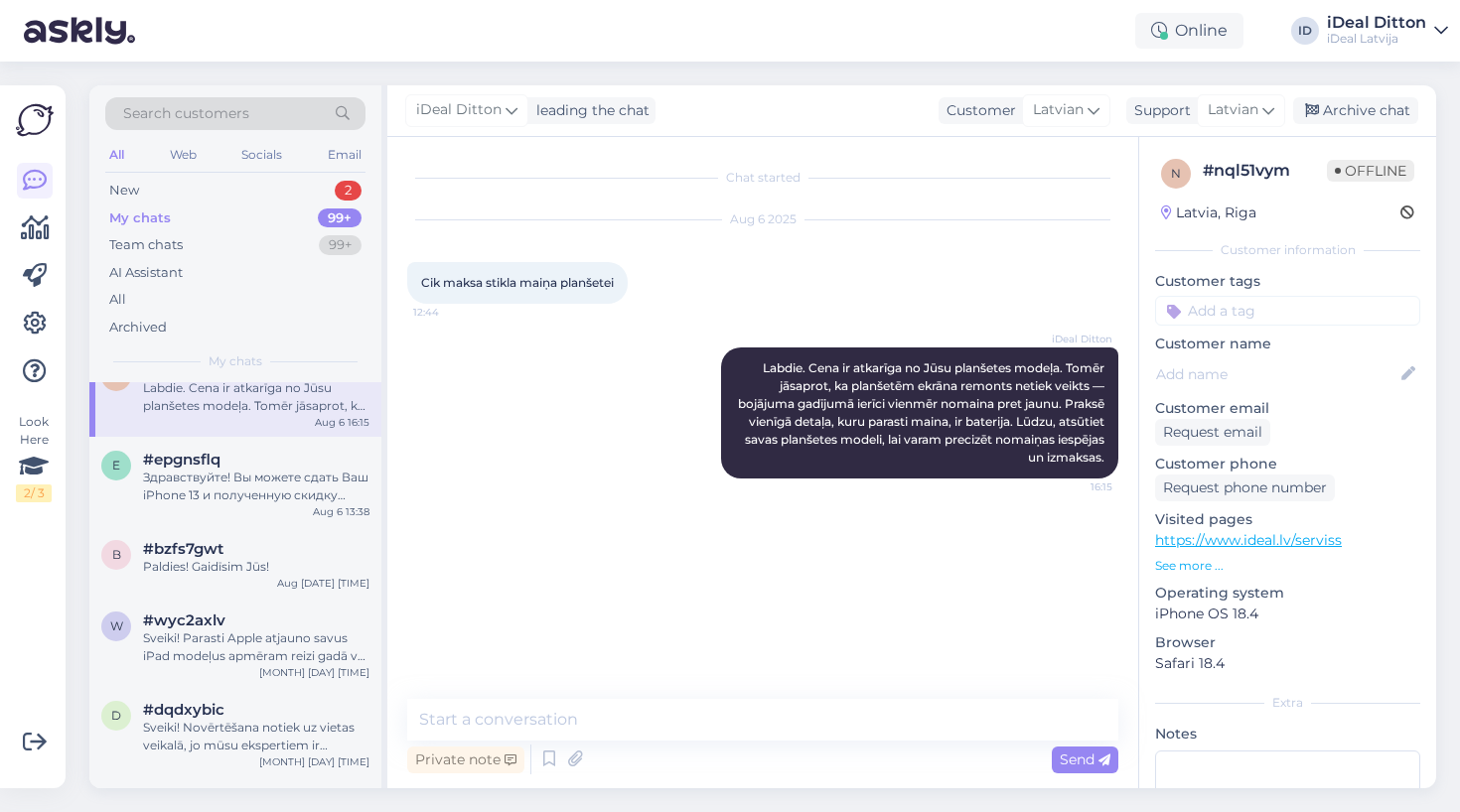 scroll, scrollTop: 656, scrollLeft: 0, axis: vertical 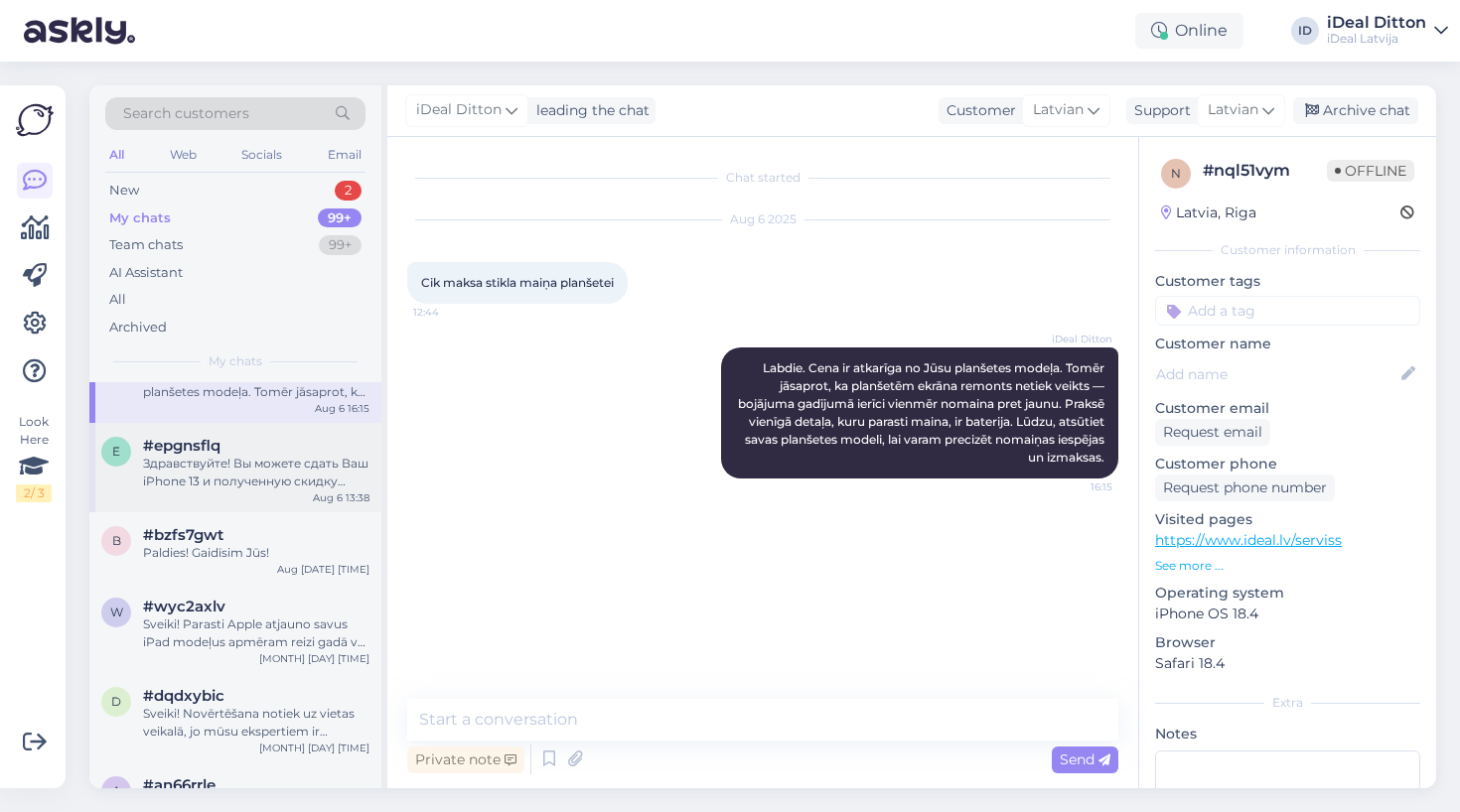 click on "e #[HASH] Jūs varat nodot savu iPhone 13 un saņemto atlaidi izmantot MacBook iegādei. [MONTH] [DAY] [TIME]" at bounding box center (235, 468) 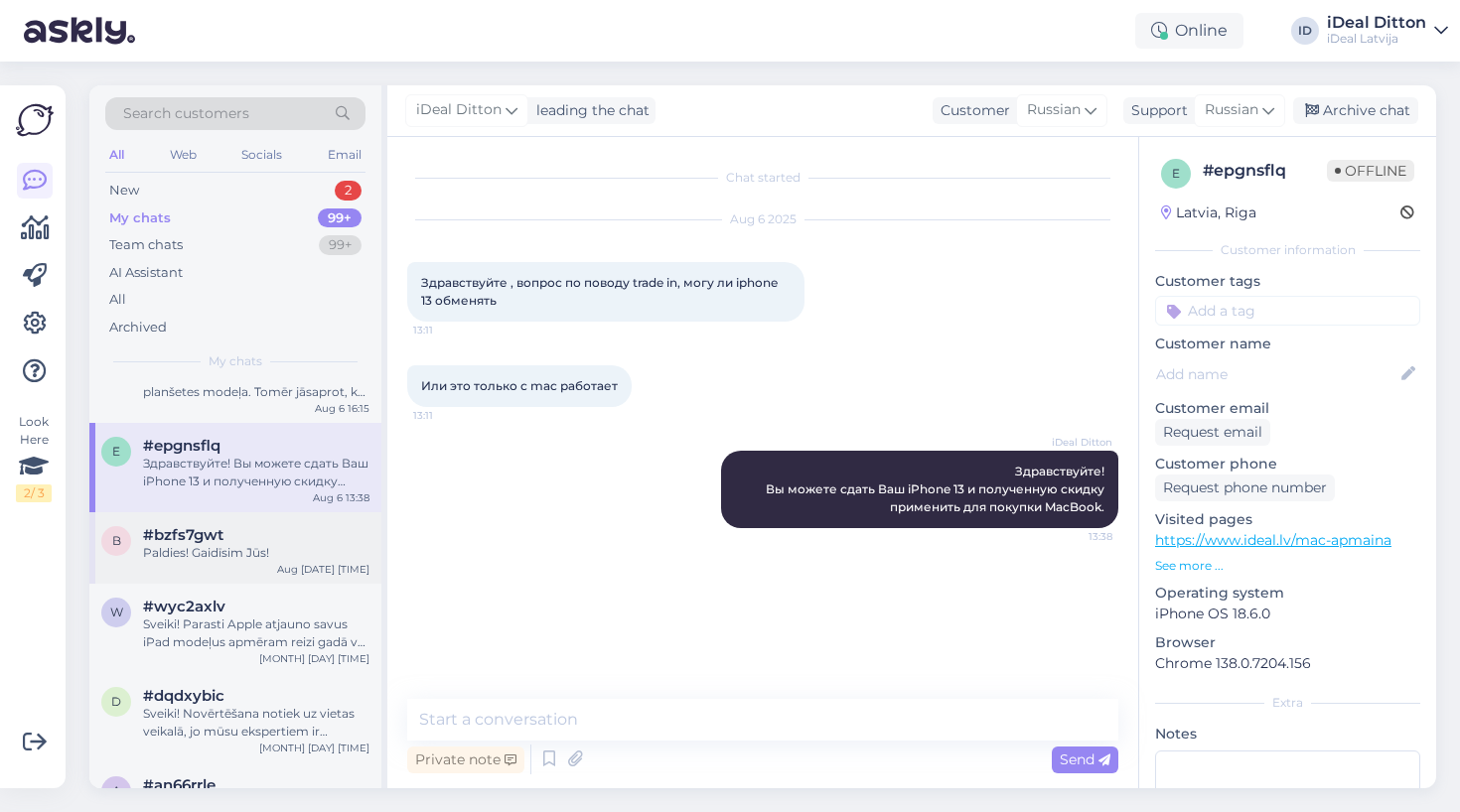 click on "#bzfs7gwt" at bounding box center [183, 535] 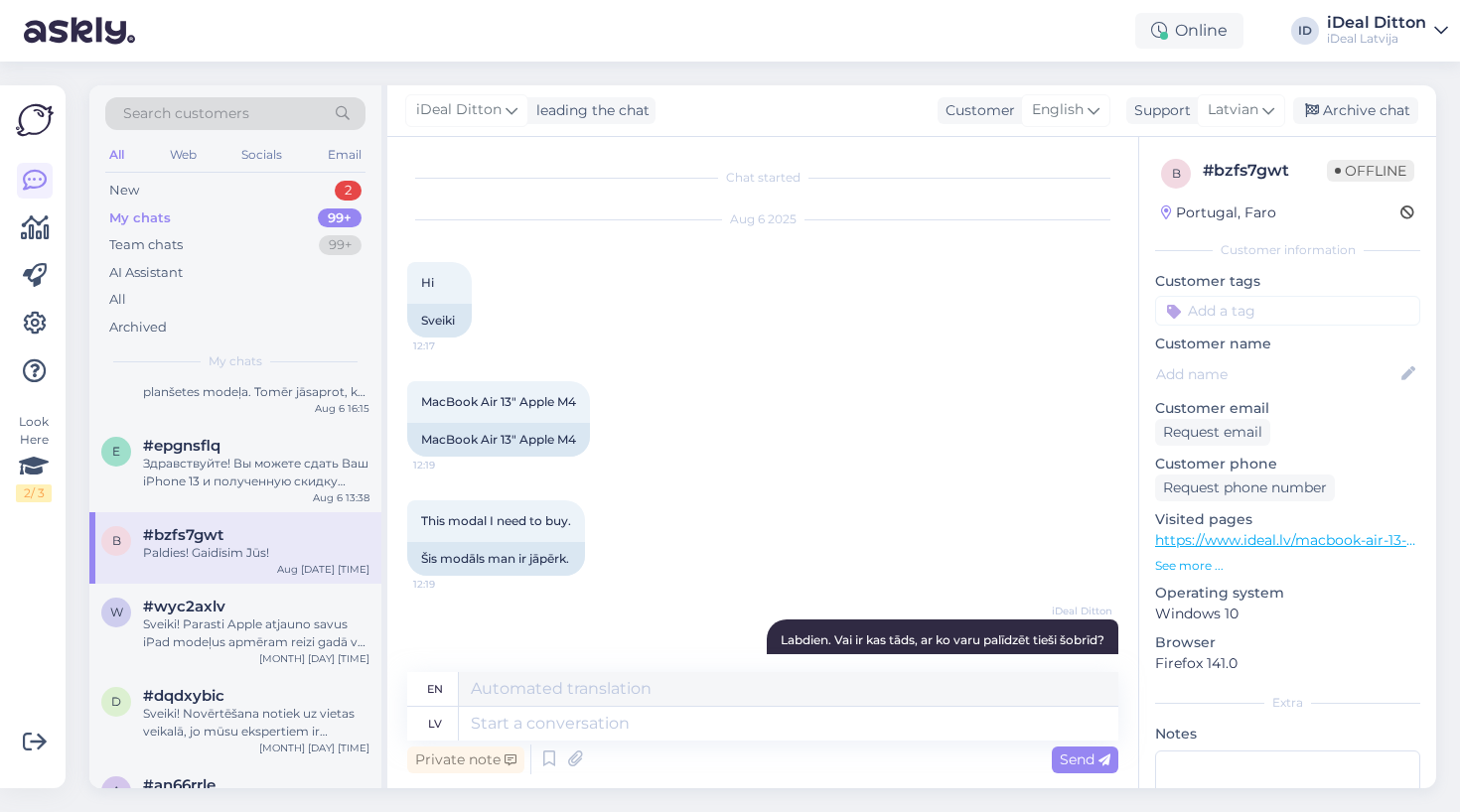 scroll, scrollTop: 4821, scrollLeft: 0, axis: vertical 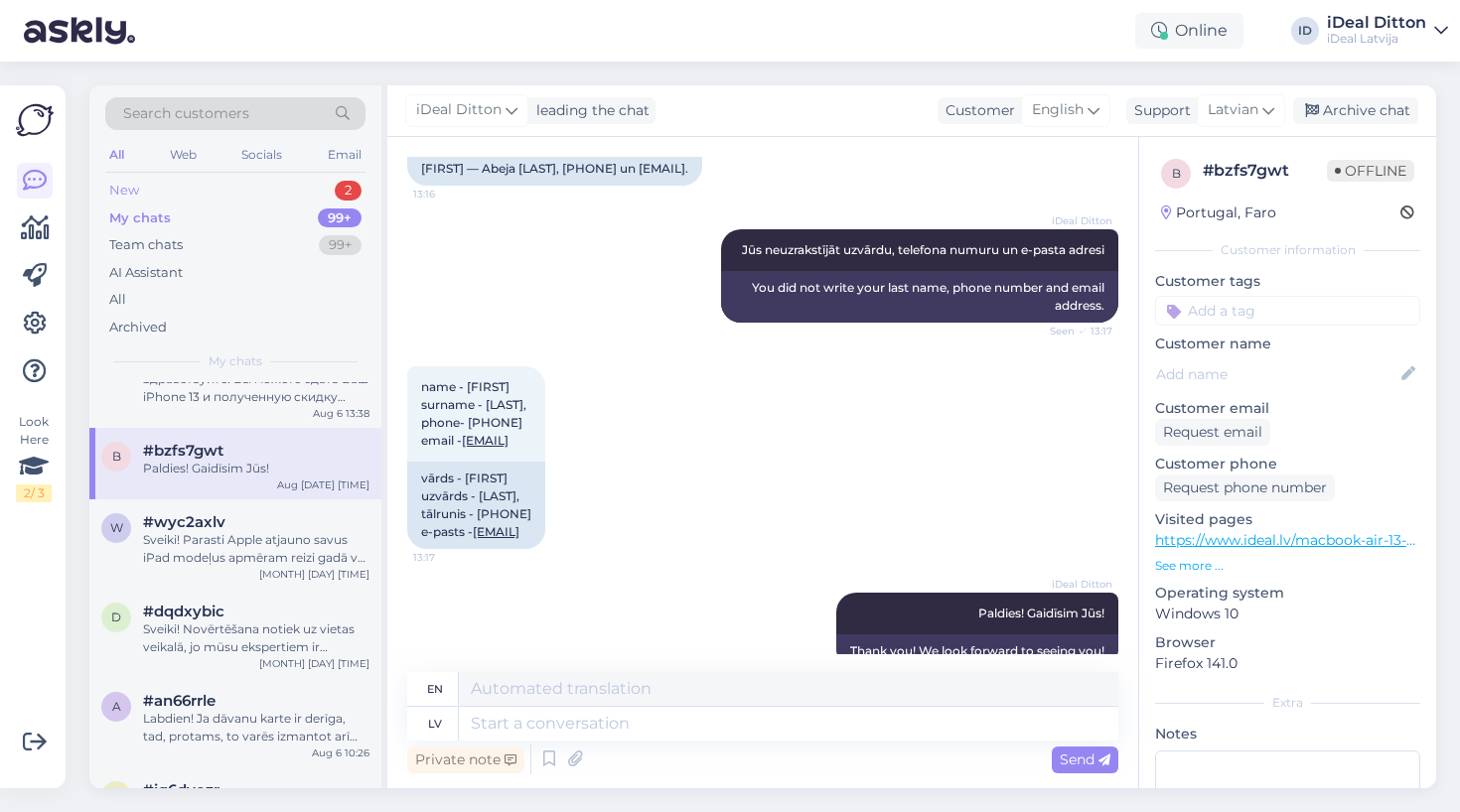 click on "New 2" at bounding box center [235, 191] 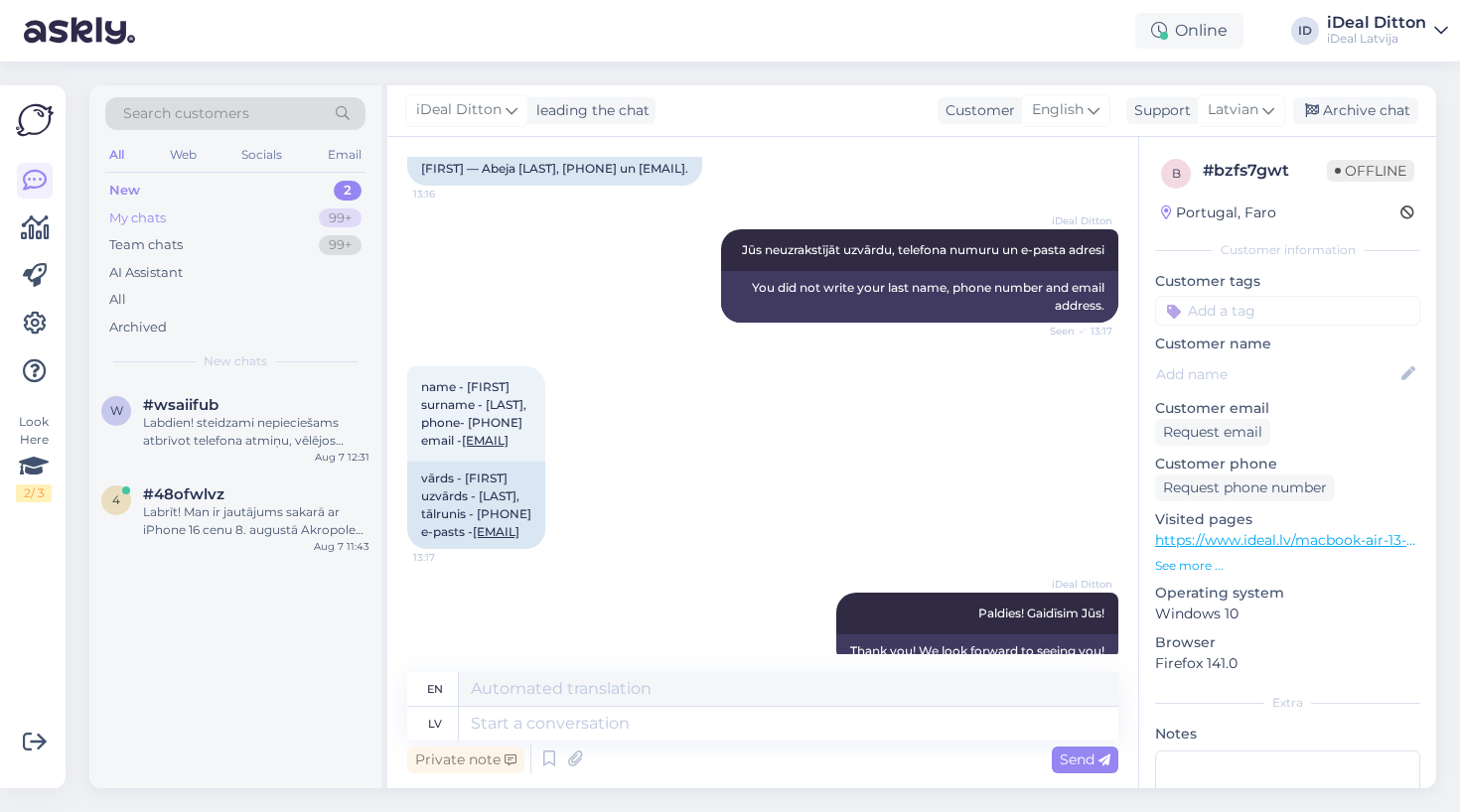 click on "My chats" at bounding box center [137, 218] 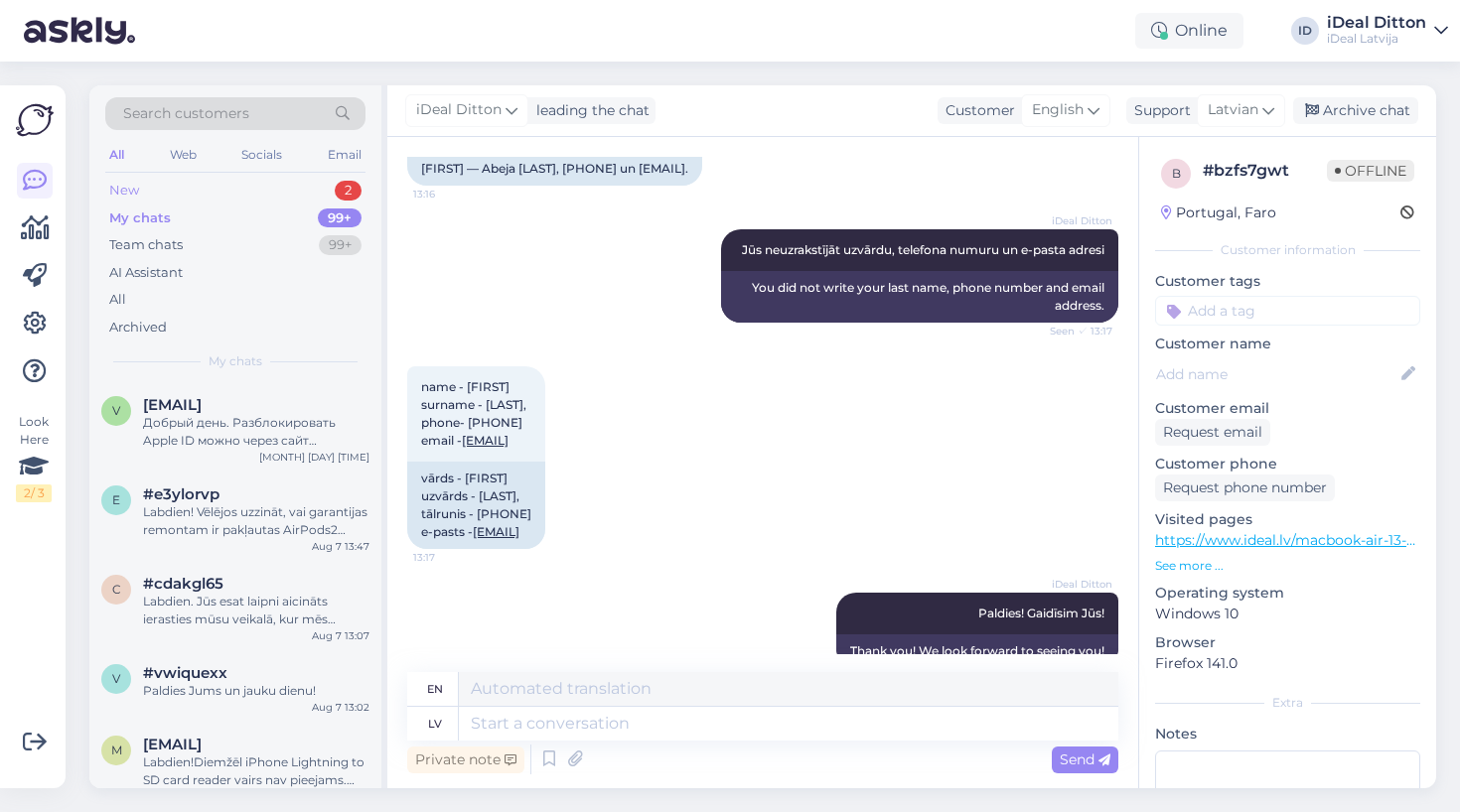 click on "New 2" at bounding box center [235, 191] 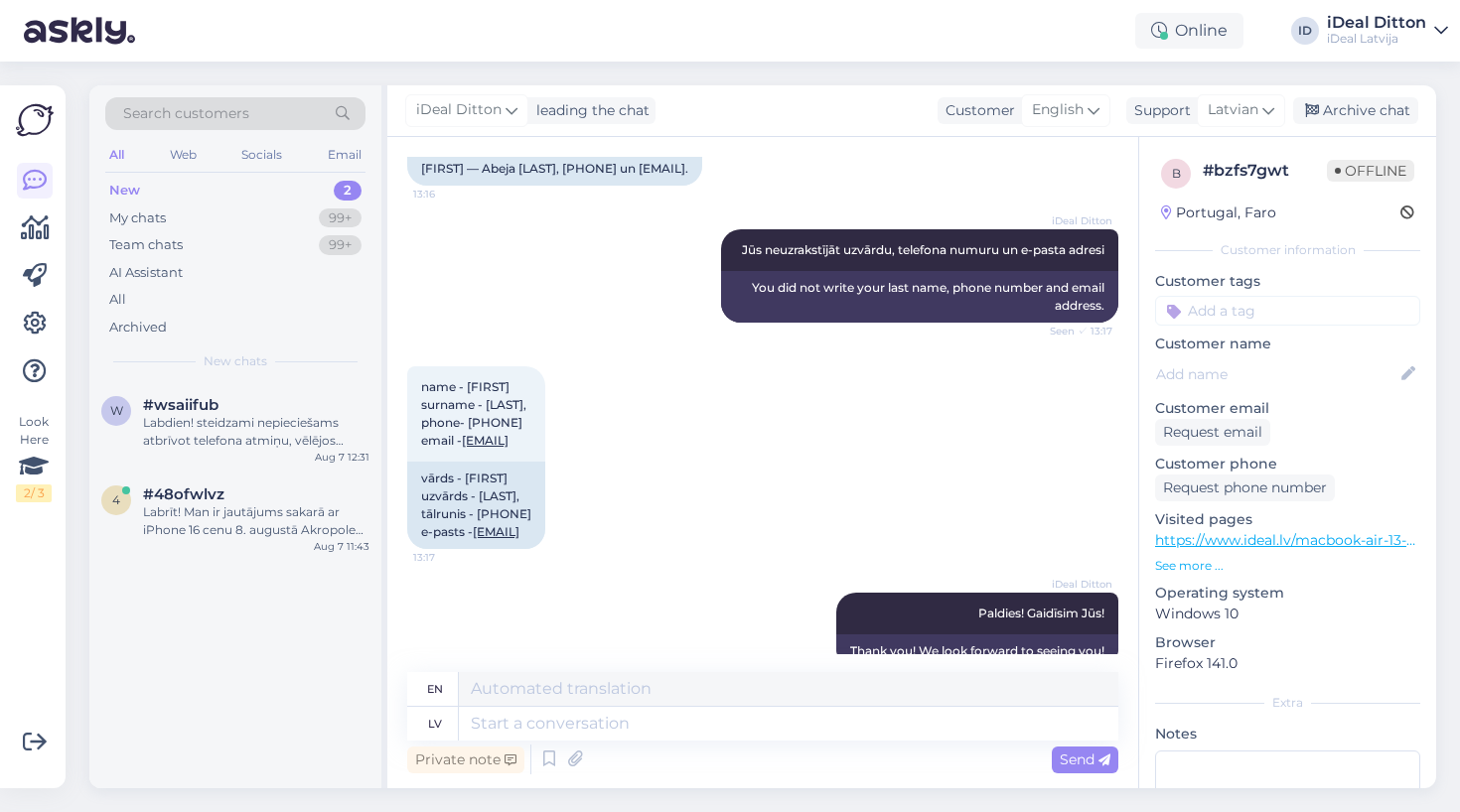 click on "New 2" at bounding box center [235, 191] 